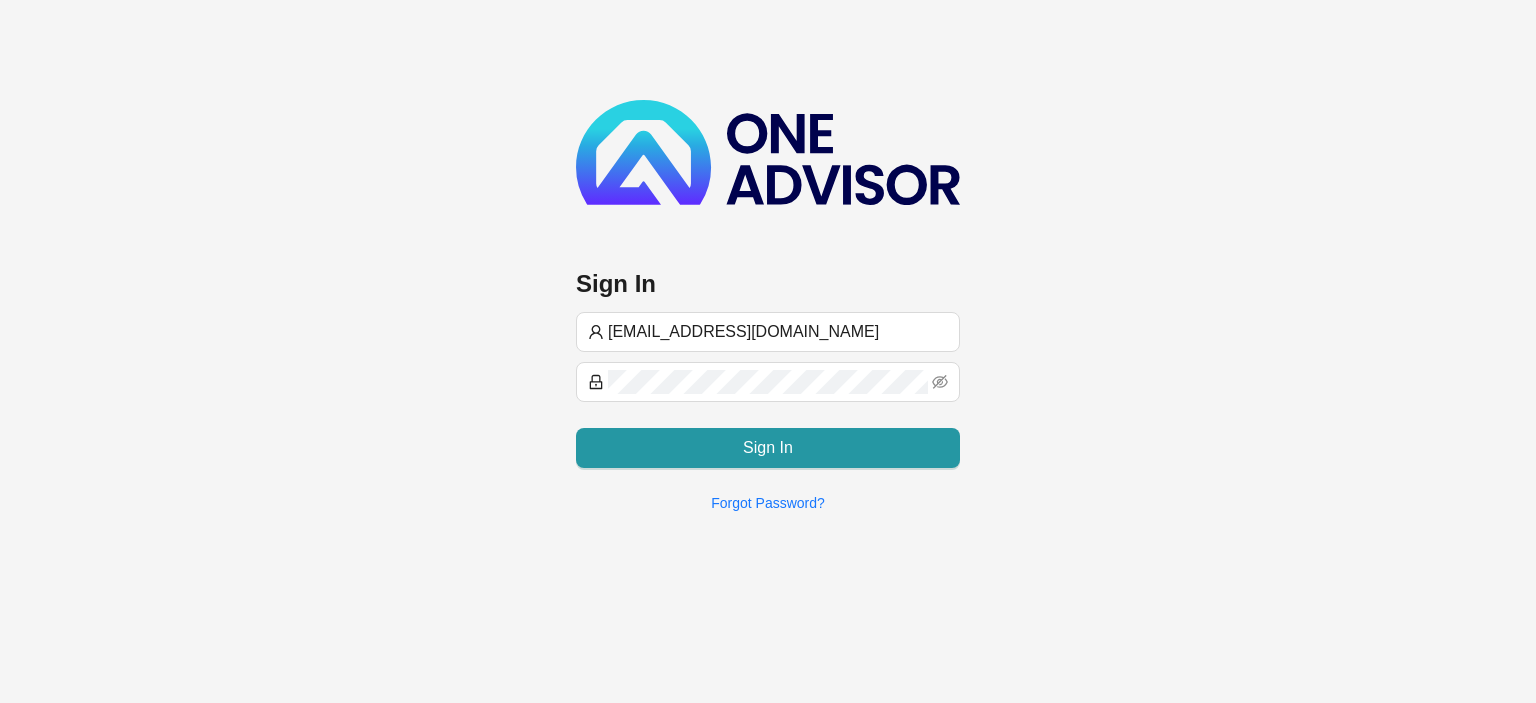 scroll, scrollTop: 0, scrollLeft: 0, axis: both 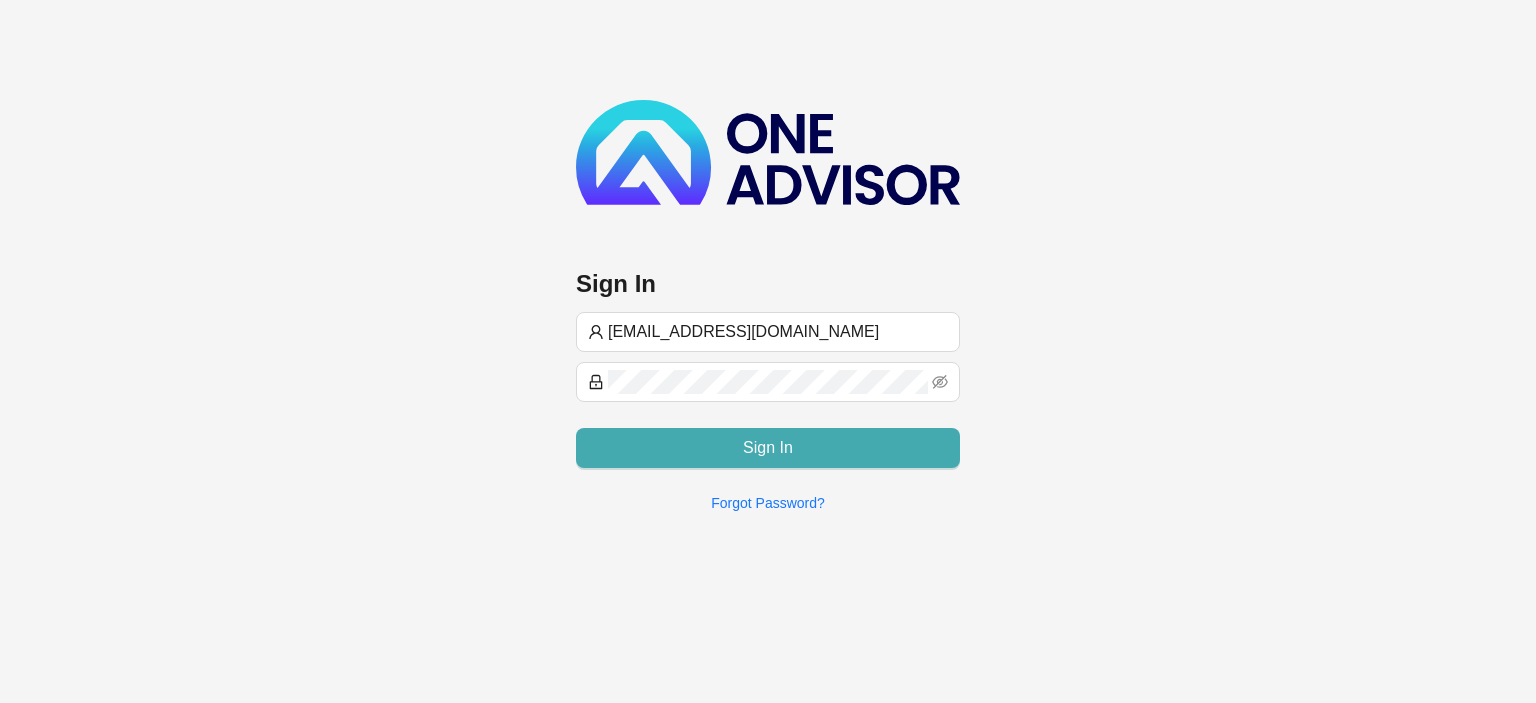 type on "[EMAIL_ADDRESS][DOMAIN_NAME]" 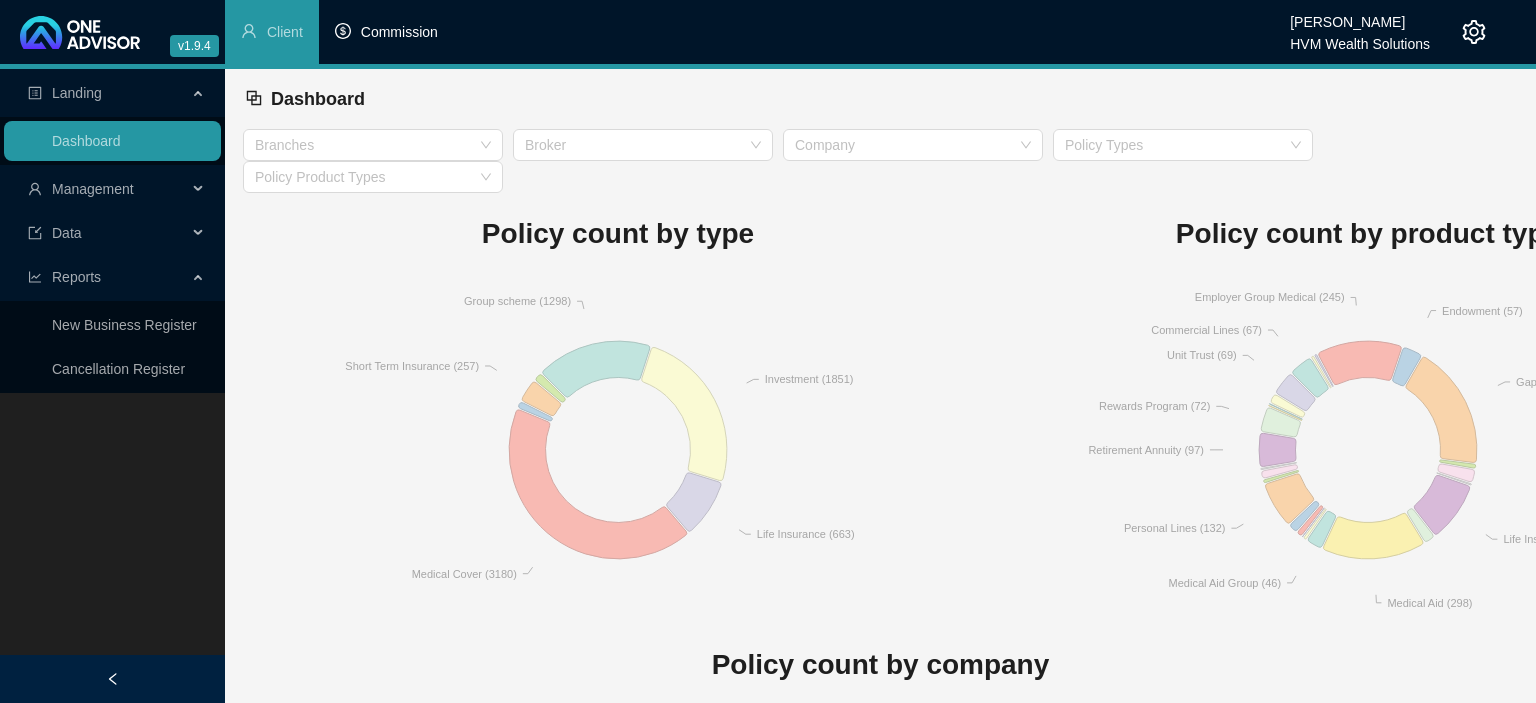 click on "Commission" at bounding box center (399, 32) 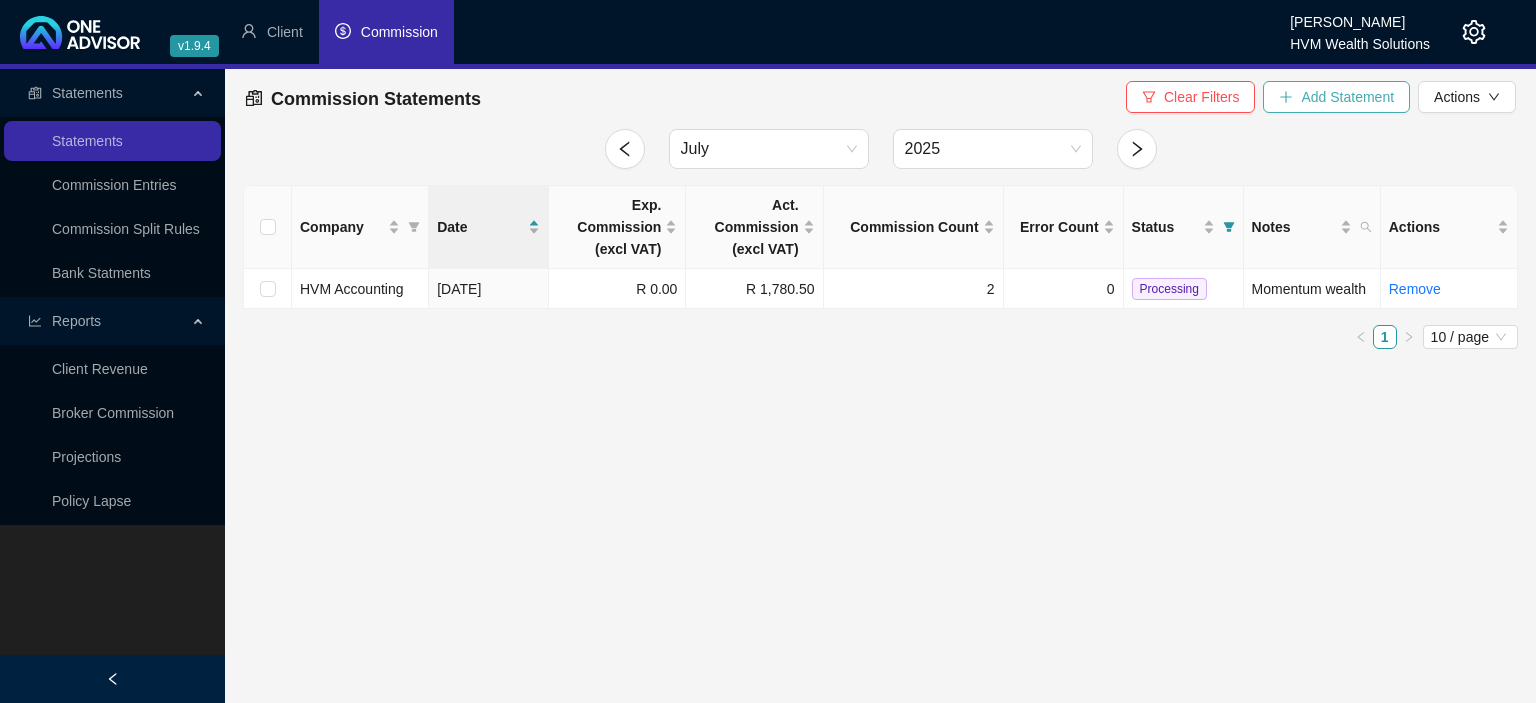 click on "Add Statement" at bounding box center (1336, 97) 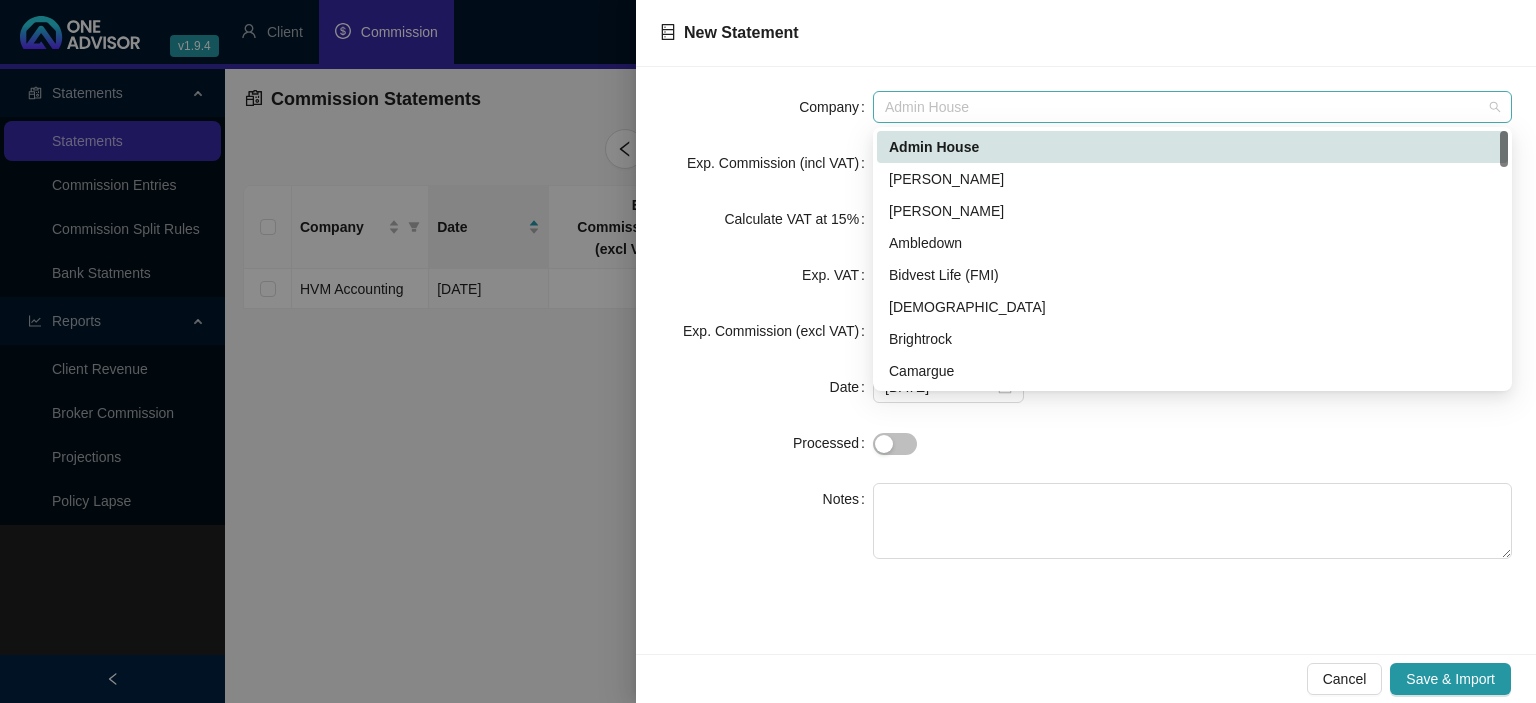 click on "Admin House" at bounding box center (1192, 107) 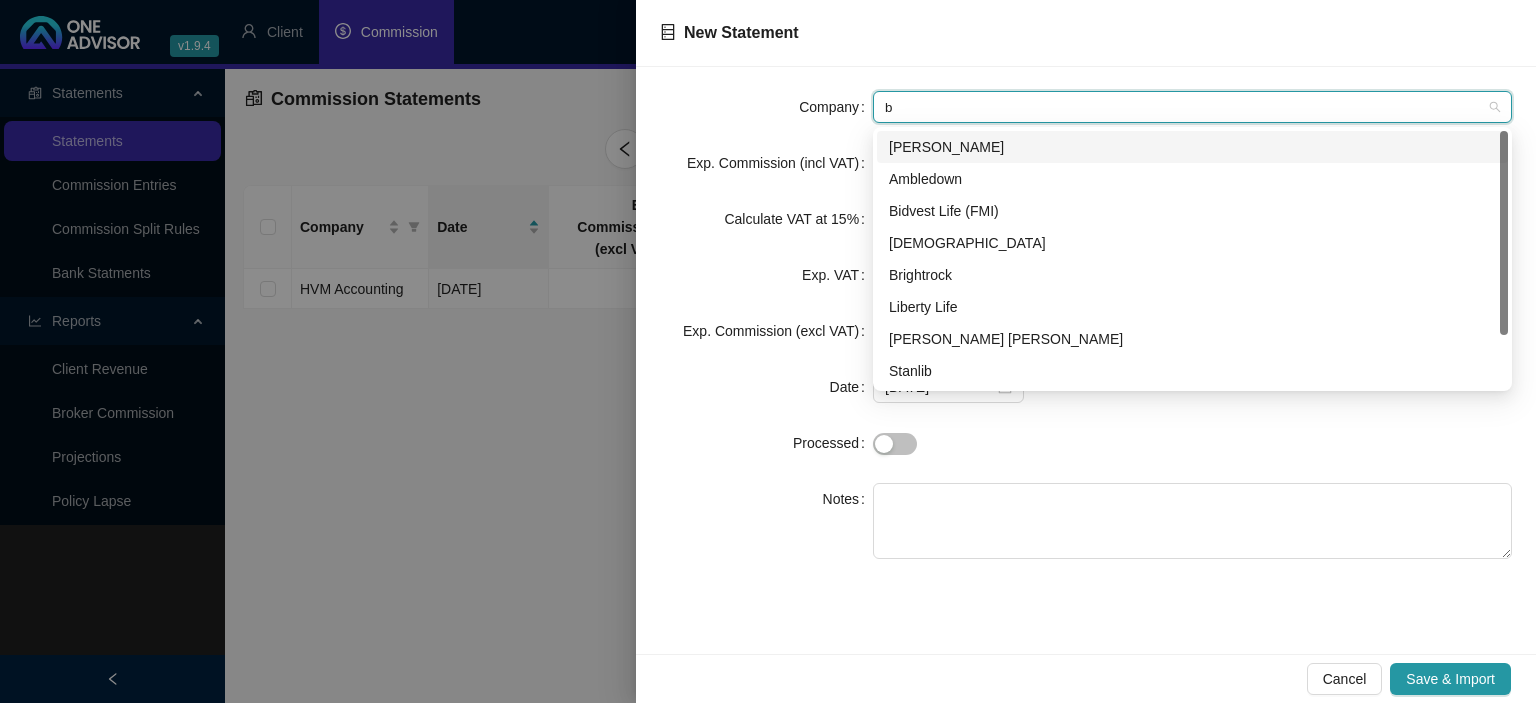 type on "br" 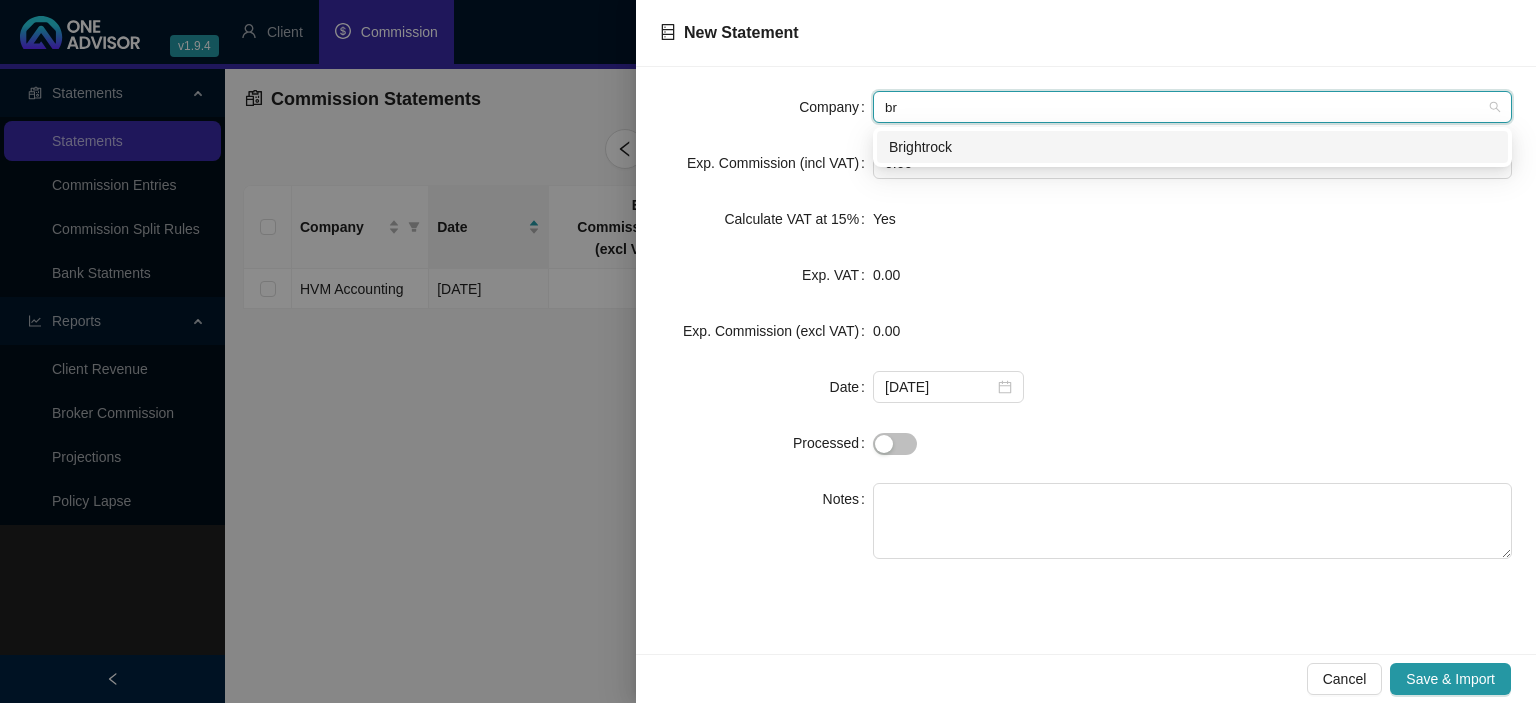 click on "Brightrock" at bounding box center (1192, 147) 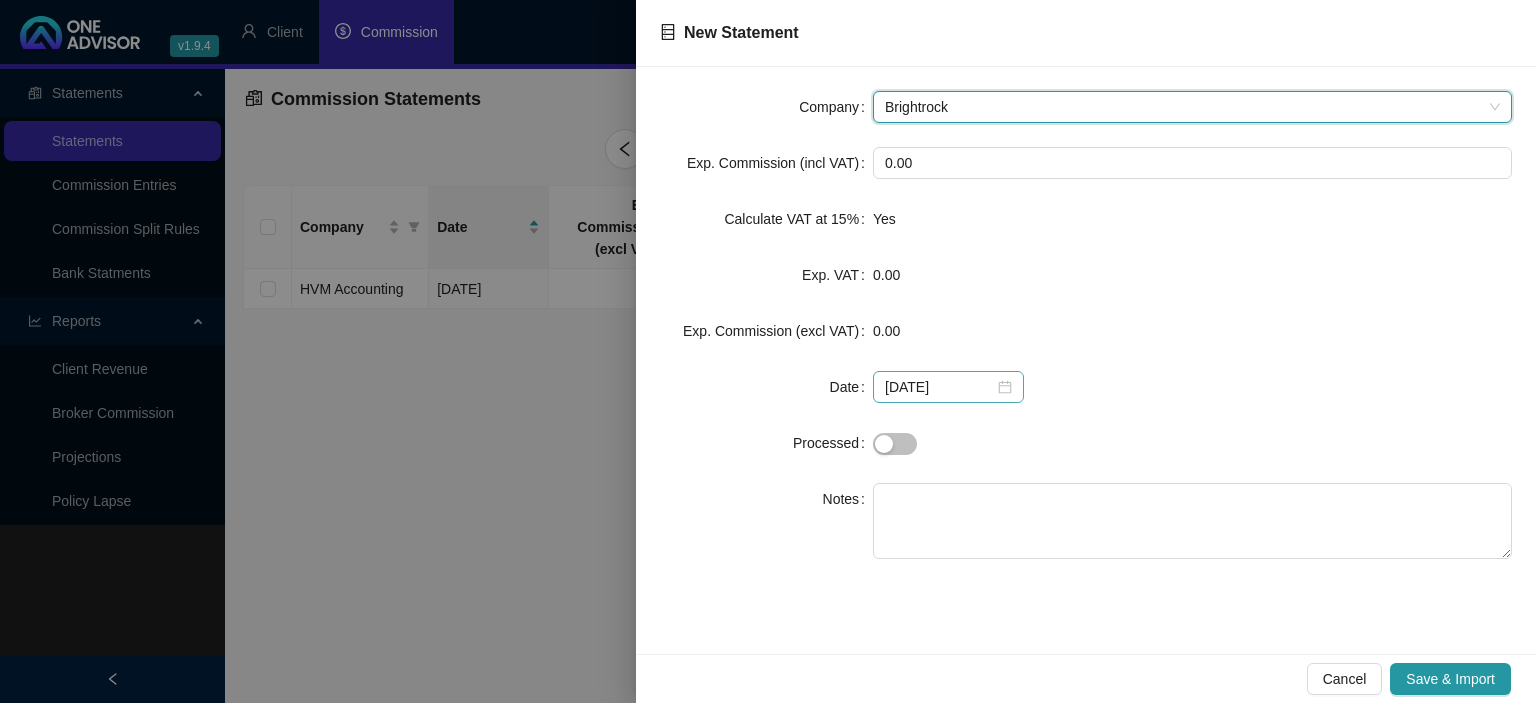 click on "[DATE]" at bounding box center (948, 387) 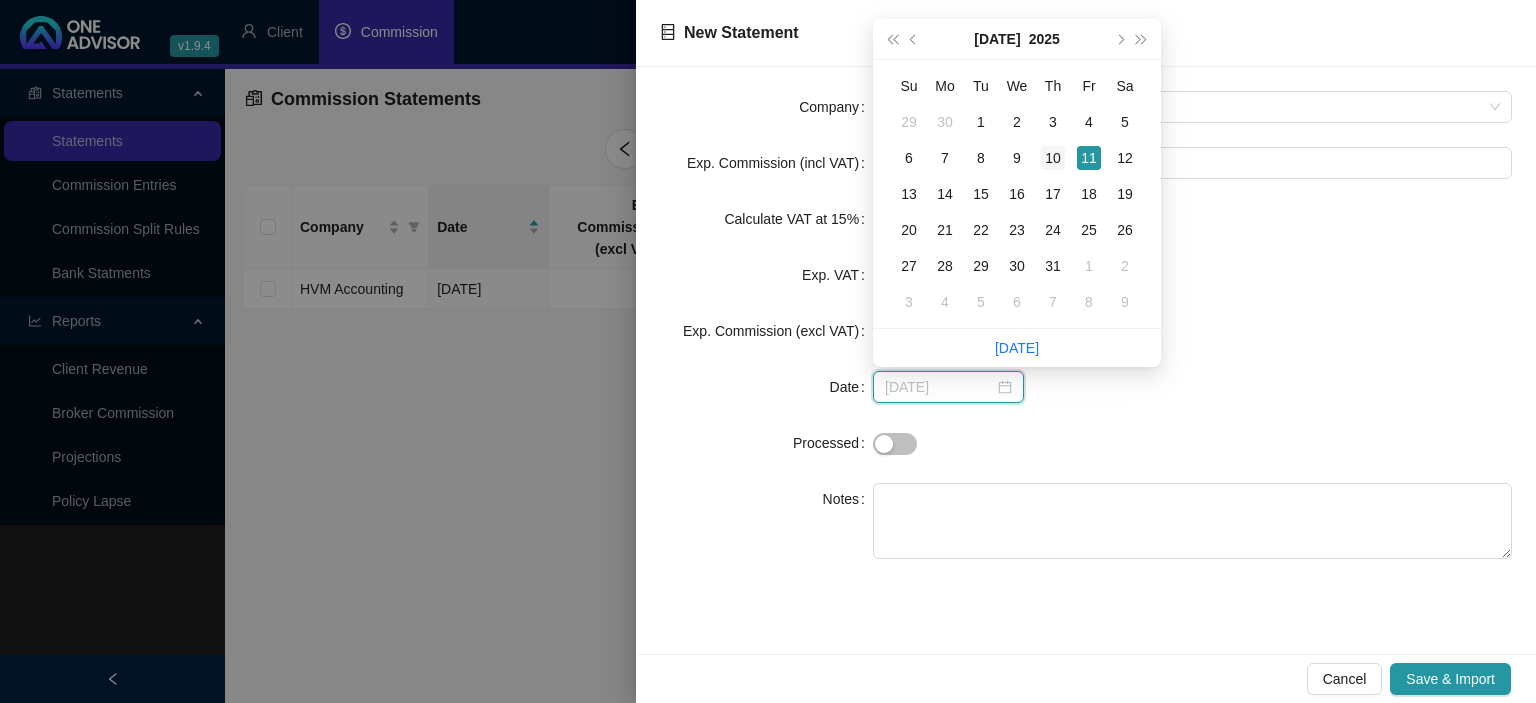 type on "[DATE]" 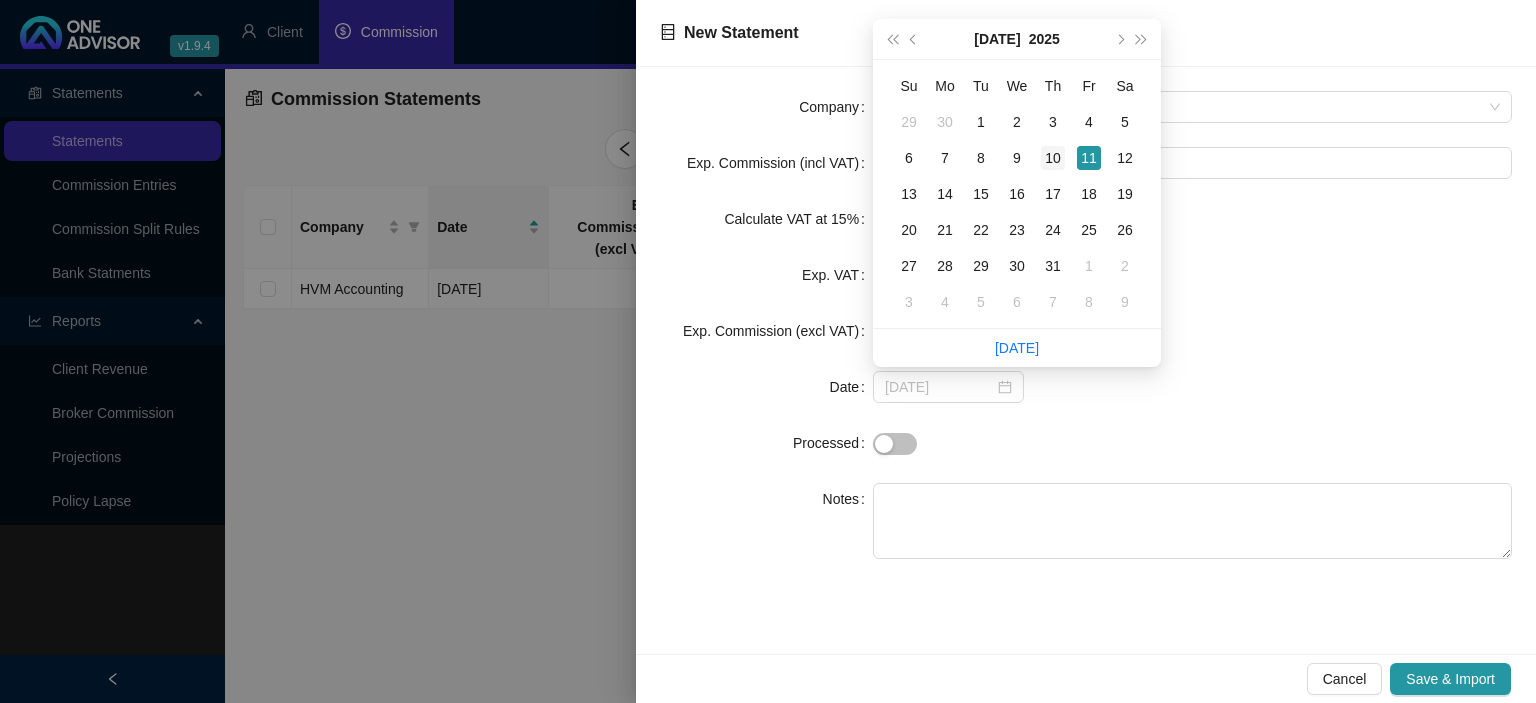 click on "10" at bounding box center [1053, 158] 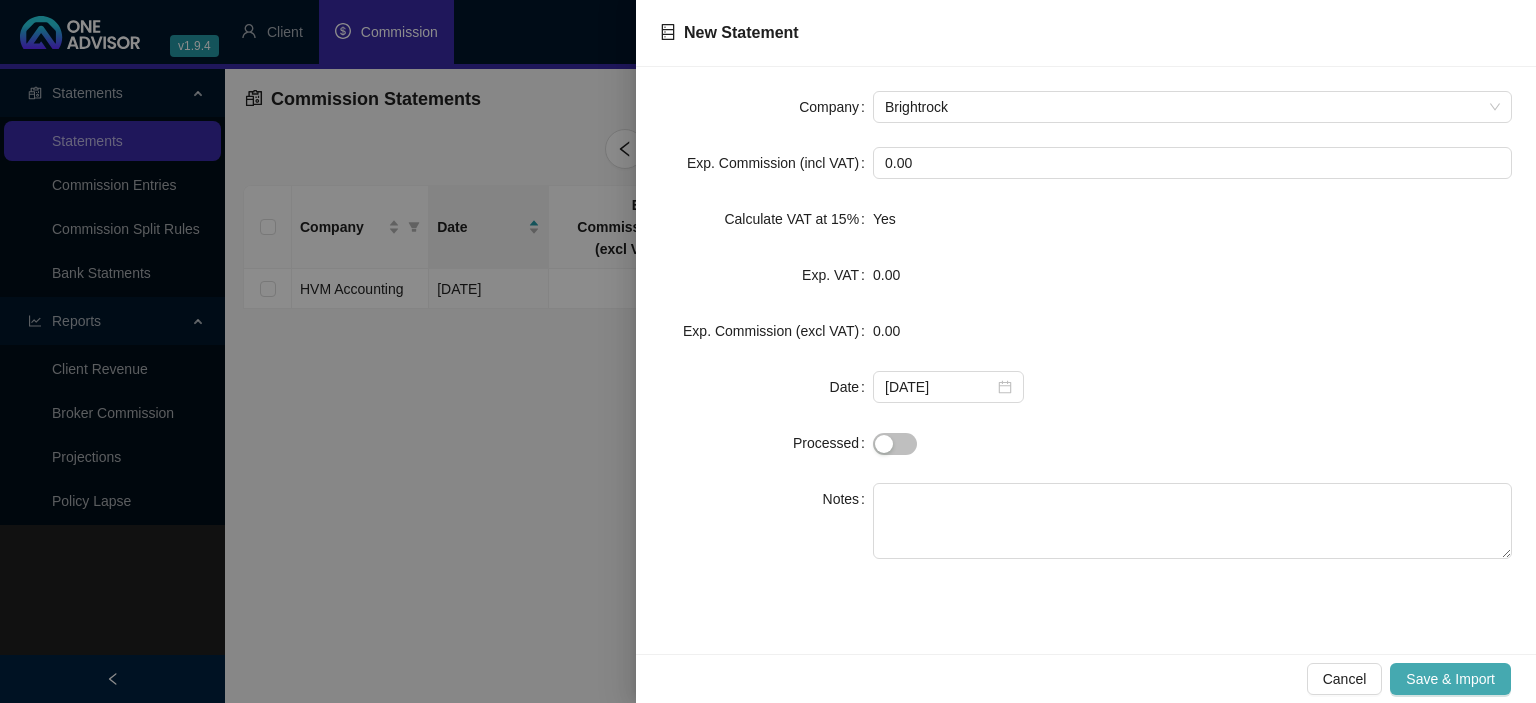 click on "Save & Import" at bounding box center (1450, 679) 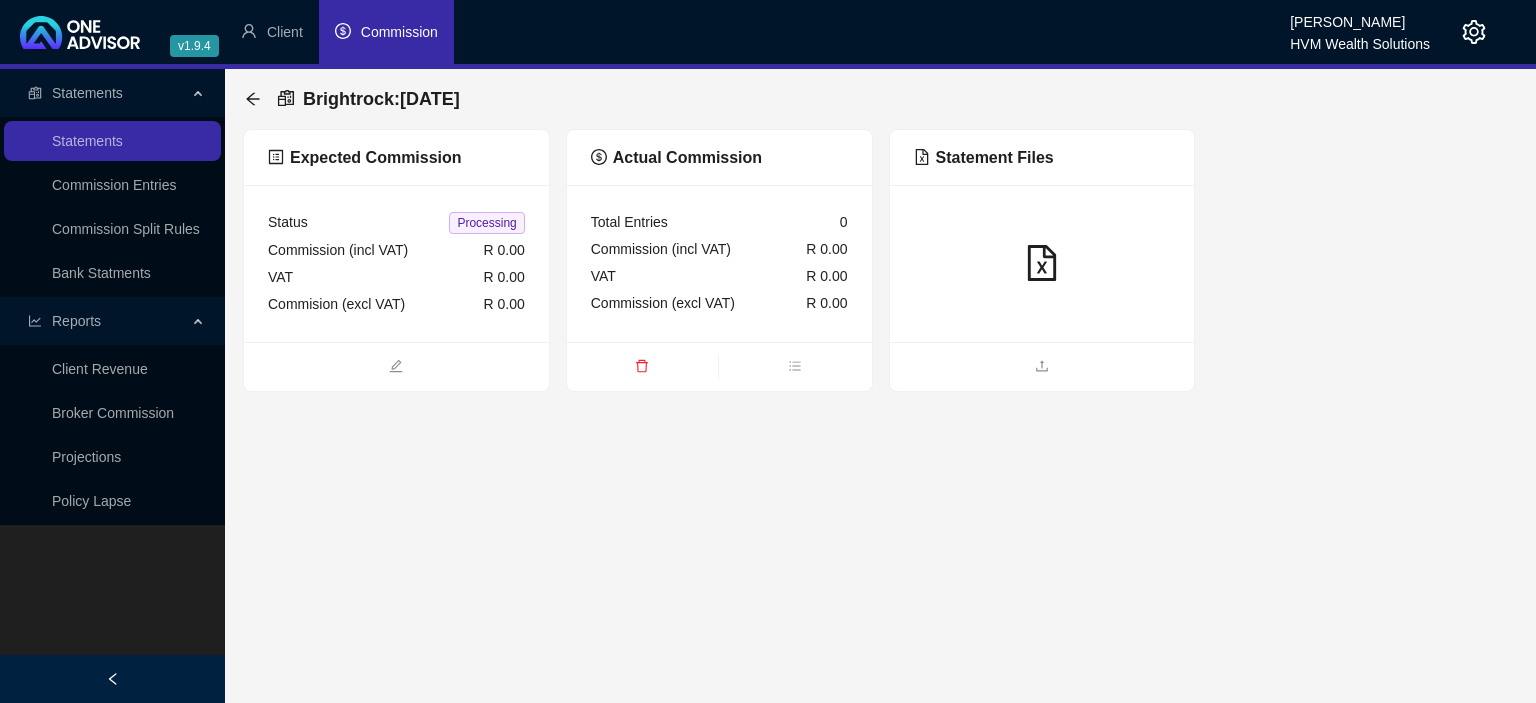 click at bounding box center [1042, 366] 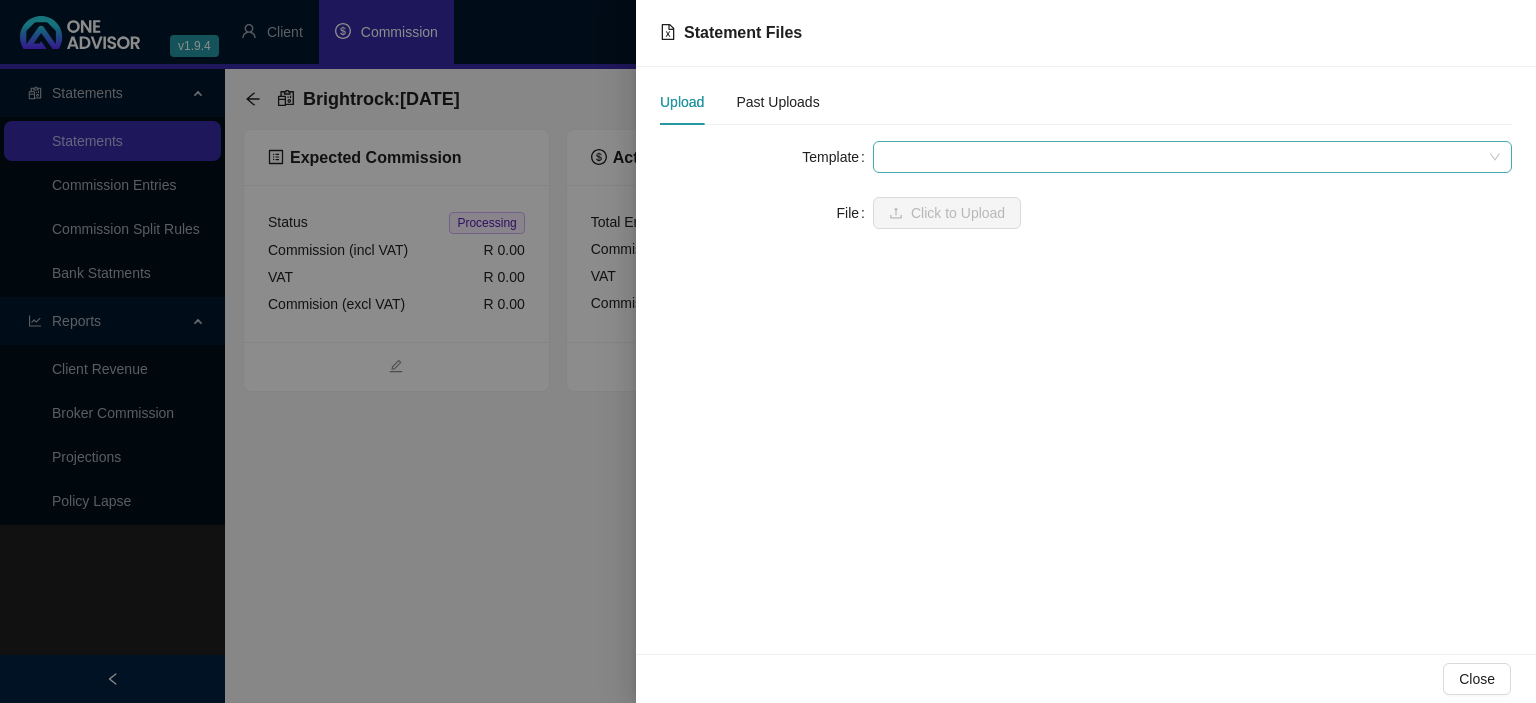 click at bounding box center [1192, 157] 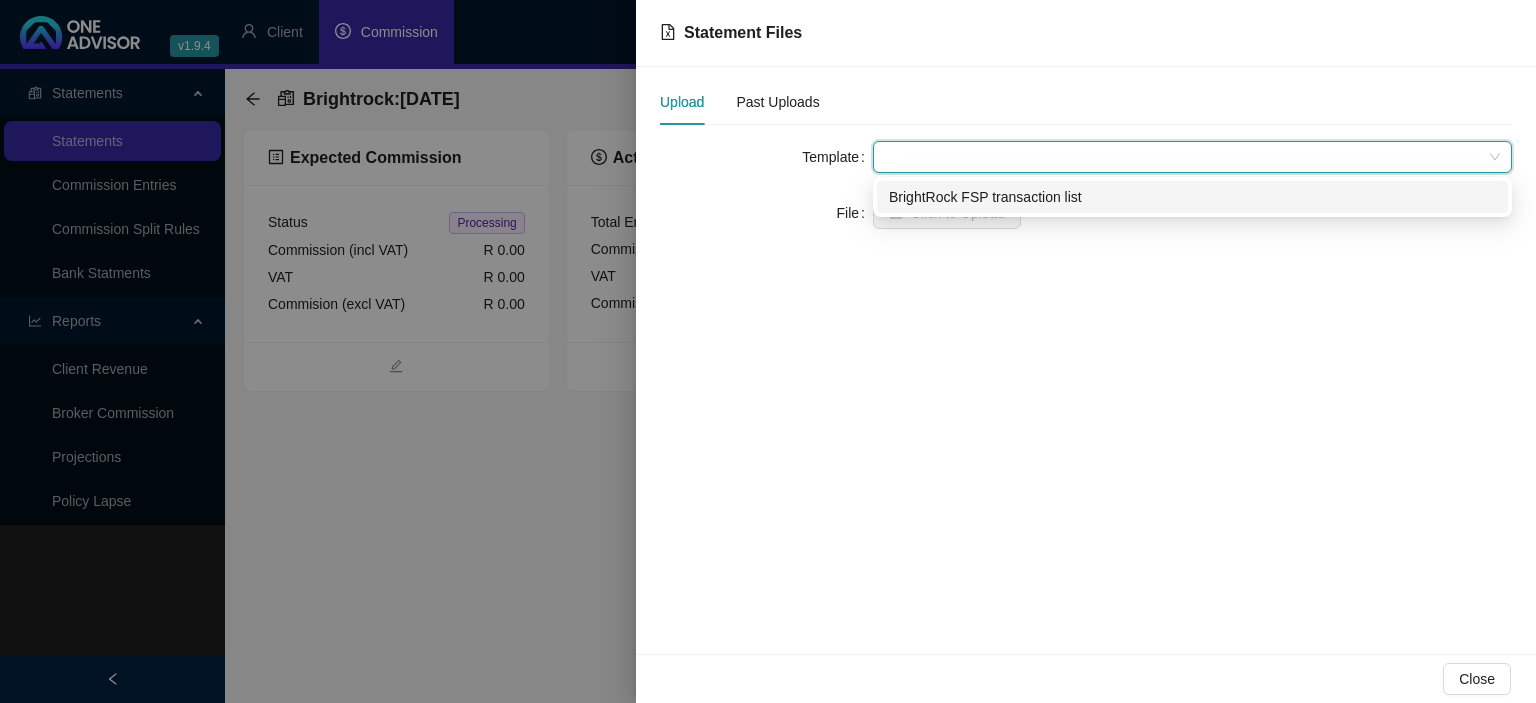 click on "BrightRock FSP transaction list" at bounding box center (1192, 197) 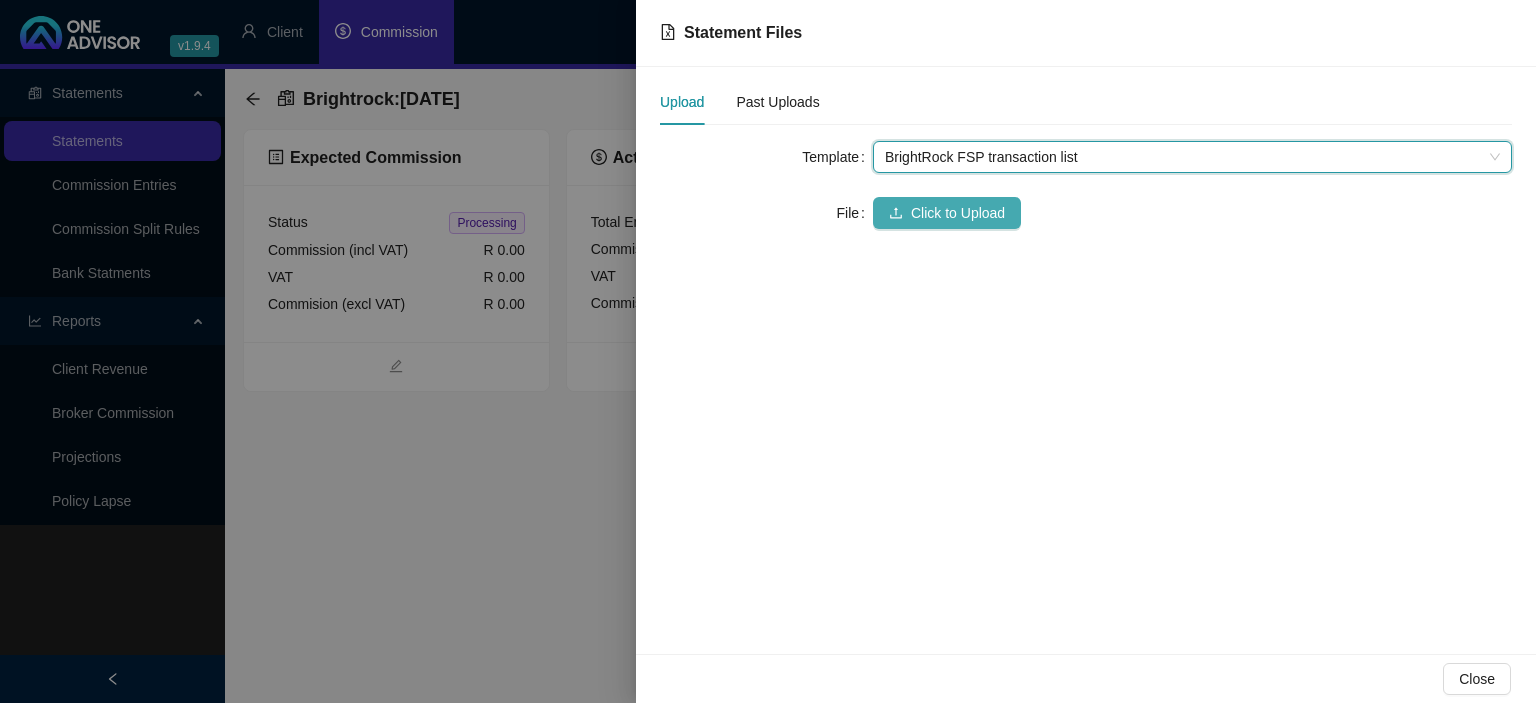 click on "Click to Upload" at bounding box center (958, 213) 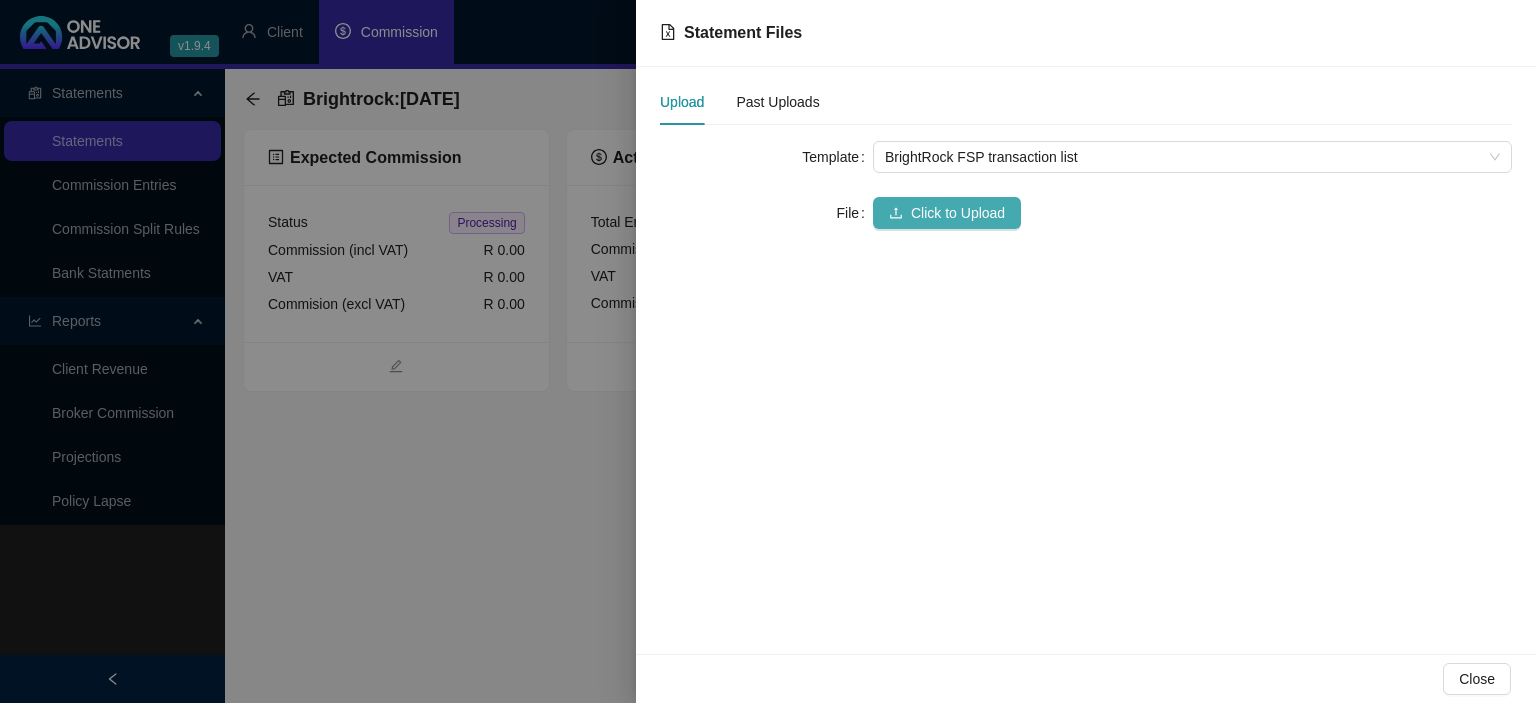 click on "Click to Upload" at bounding box center (958, 213) 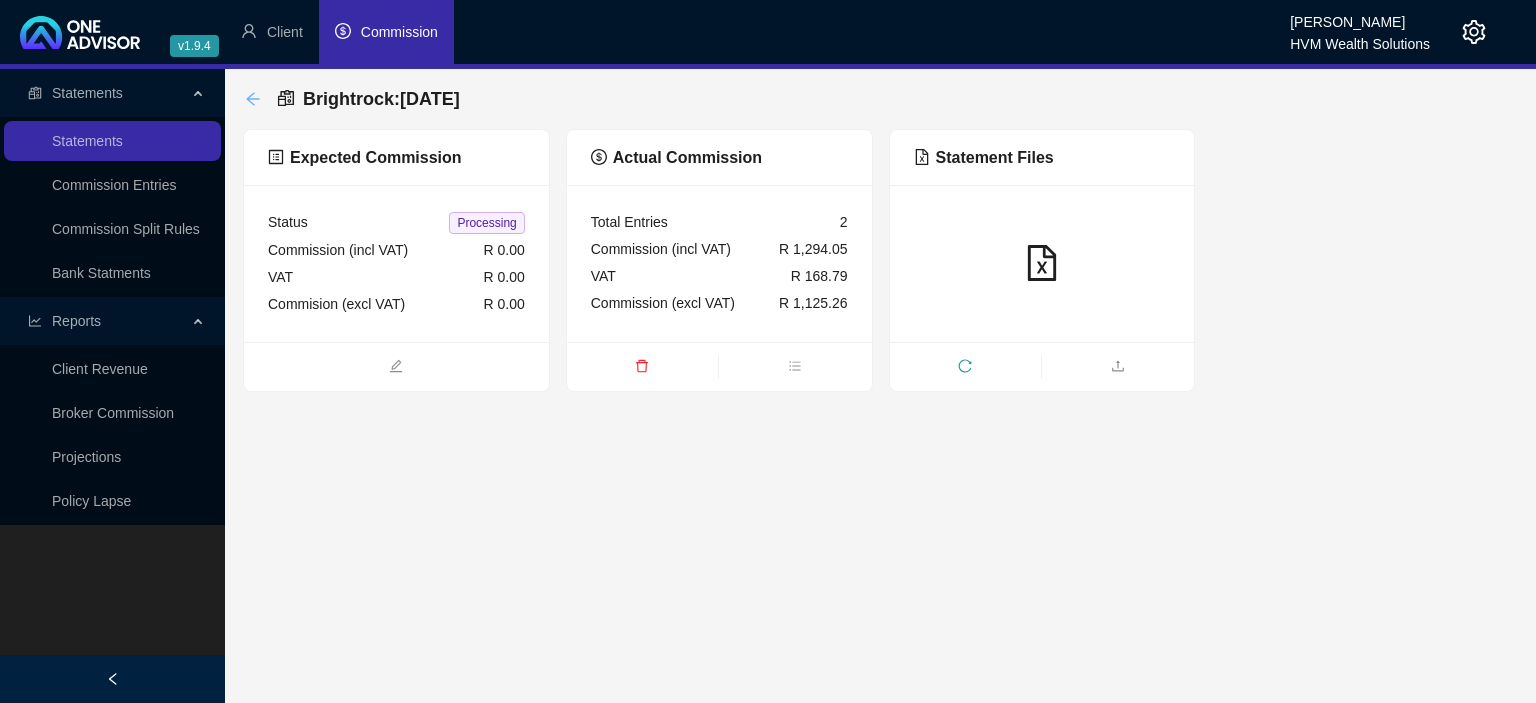 click 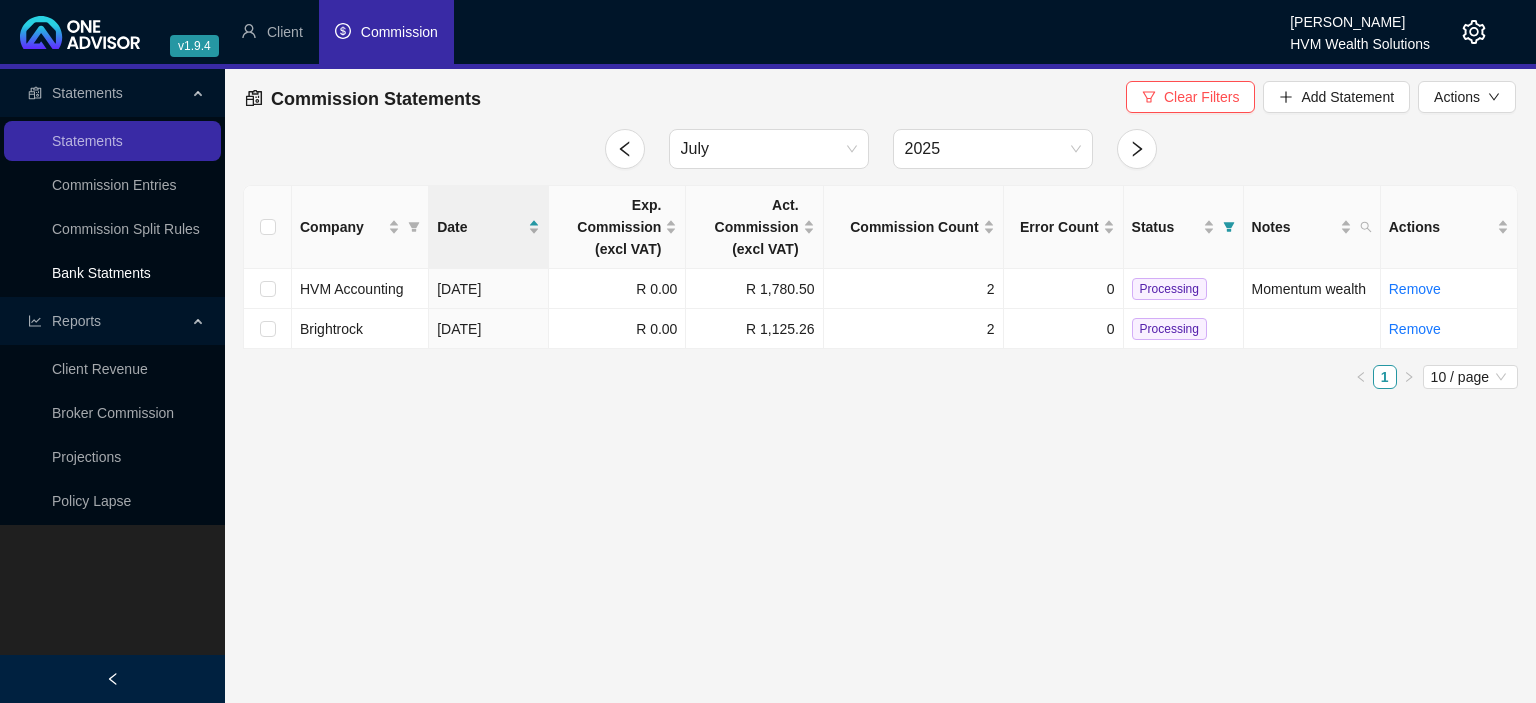 click on "Bank Statments" at bounding box center [101, 273] 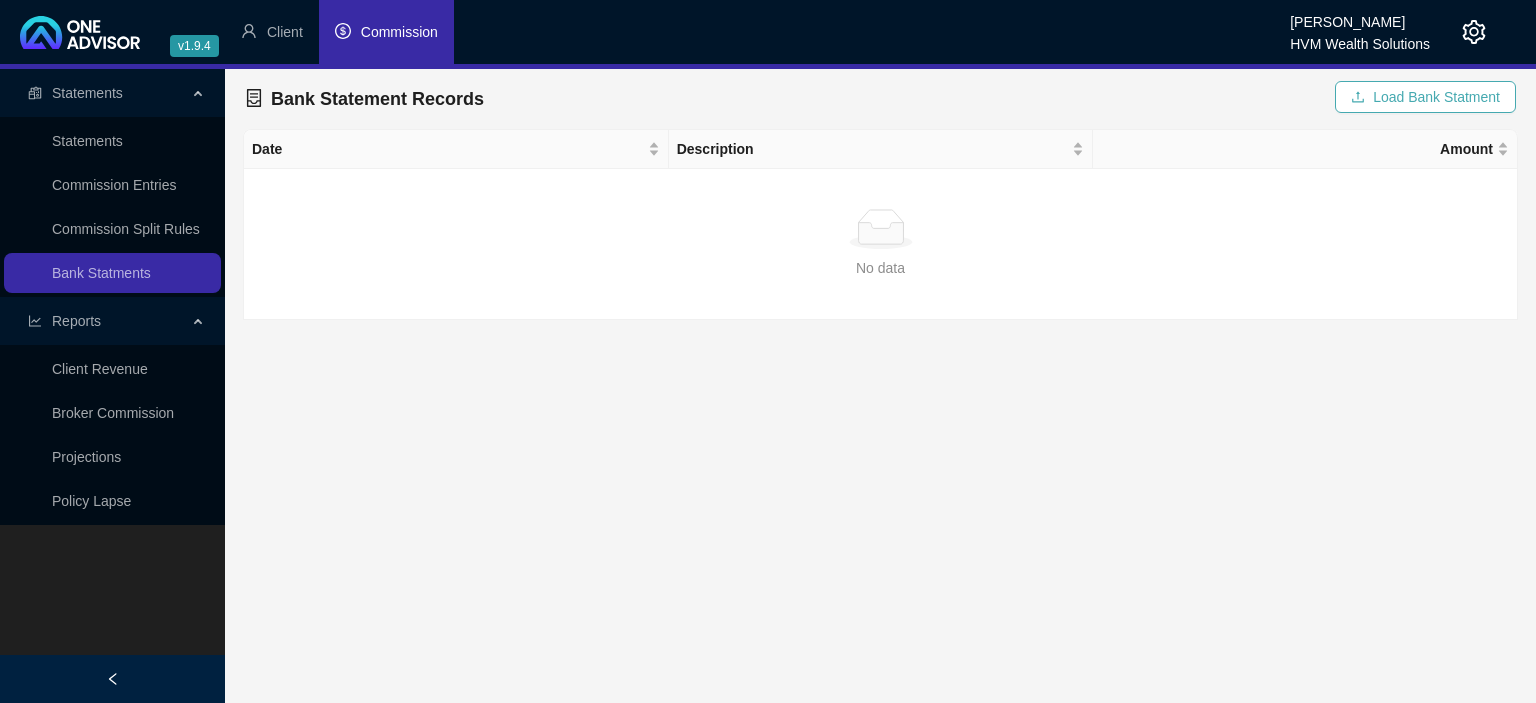 click on "Load Bank Statment" at bounding box center [1436, 97] 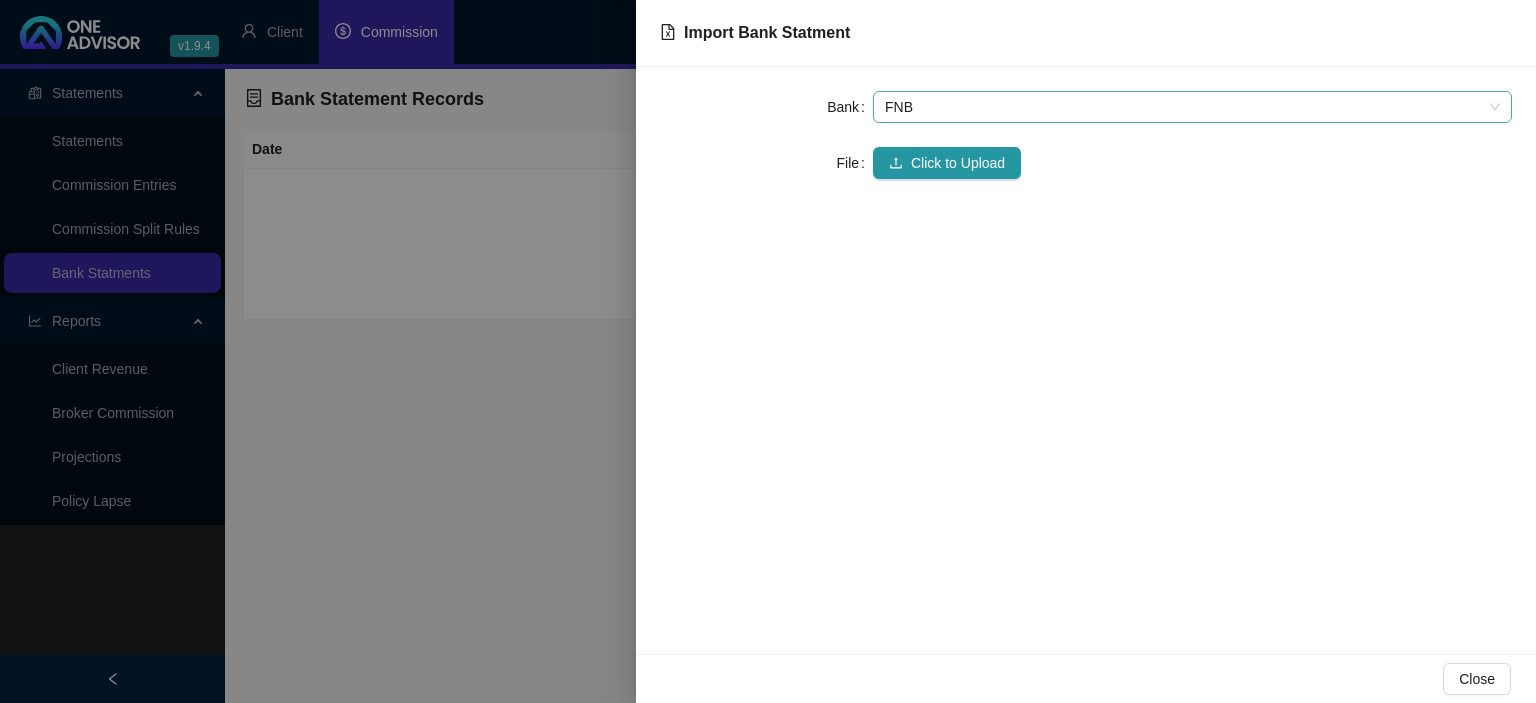 click on "FNB" at bounding box center (1192, 107) 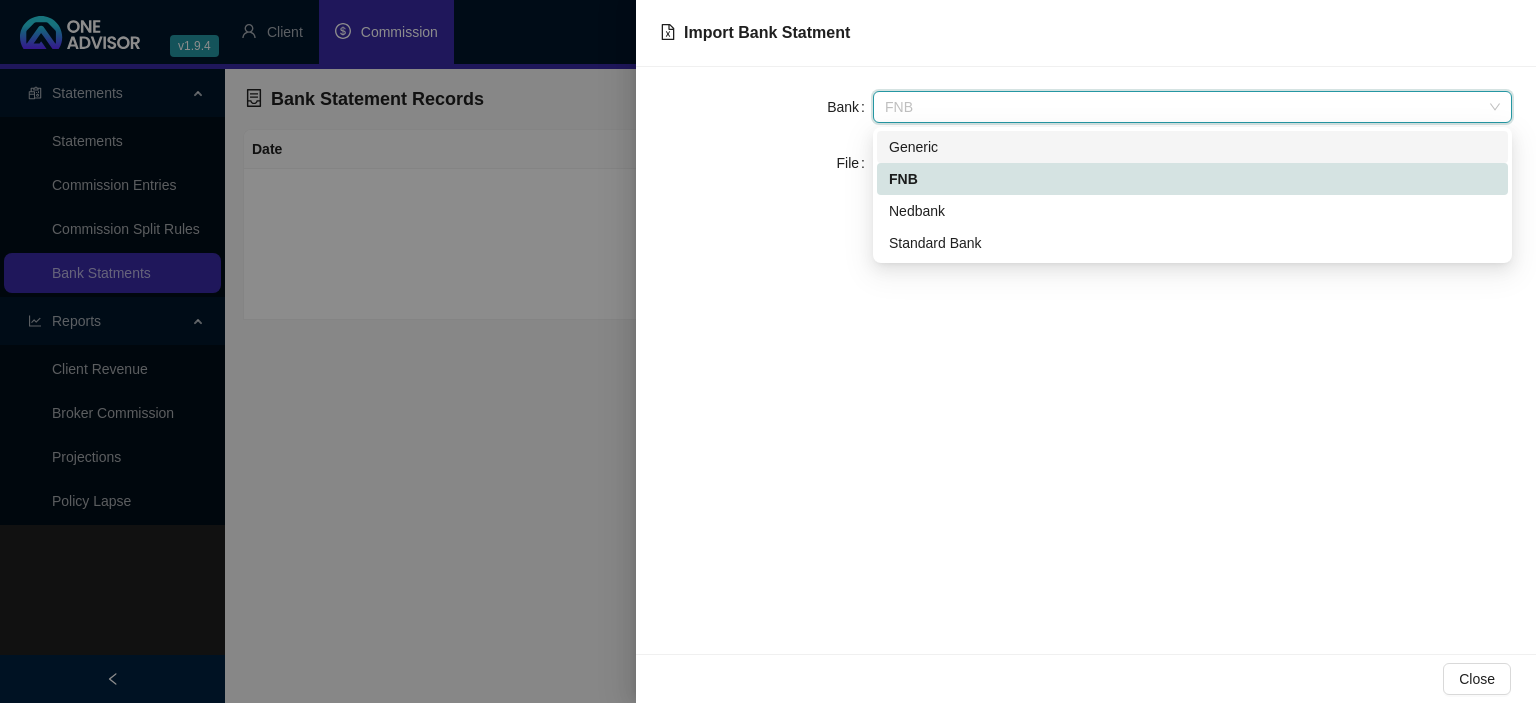 click on "Generic" at bounding box center (1192, 147) 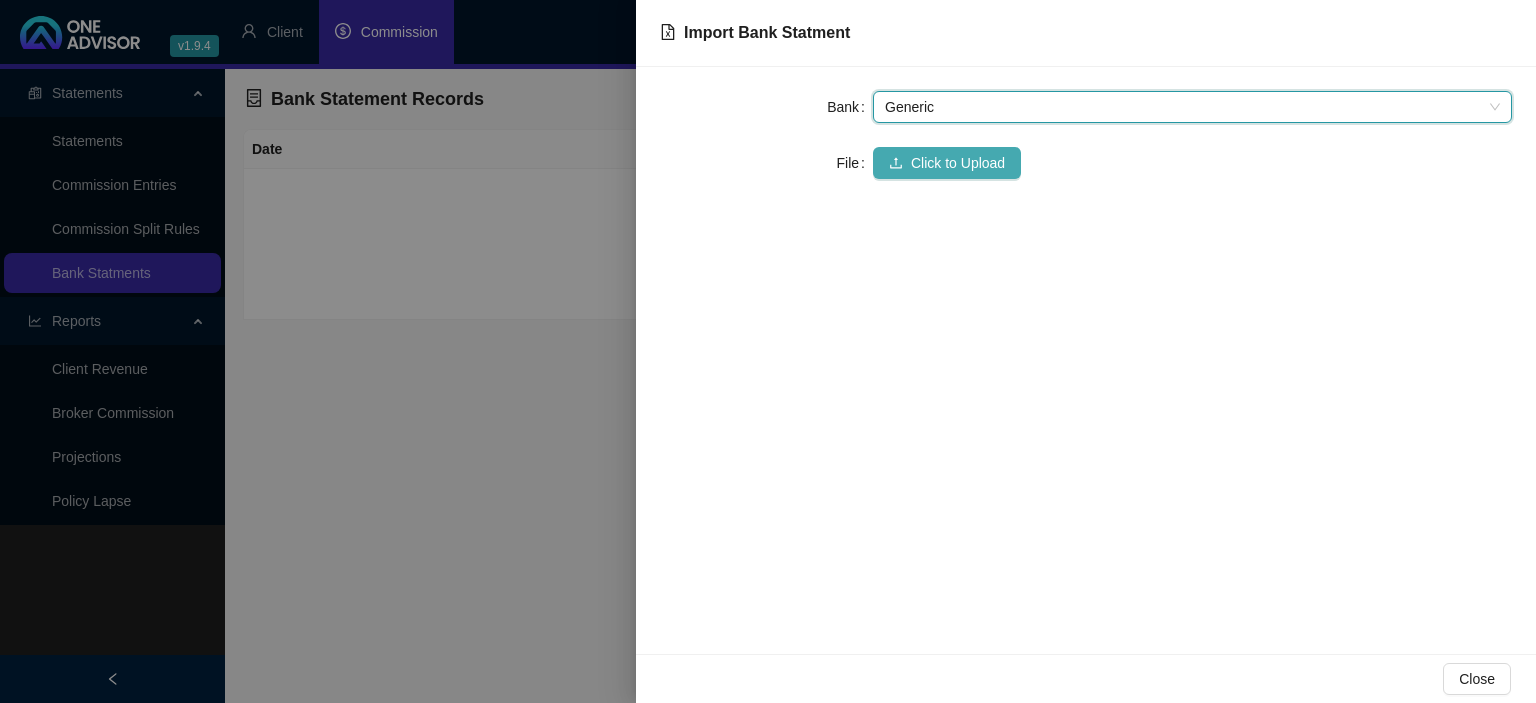 click on "Click to Upload" at bounding box center [958, 163] 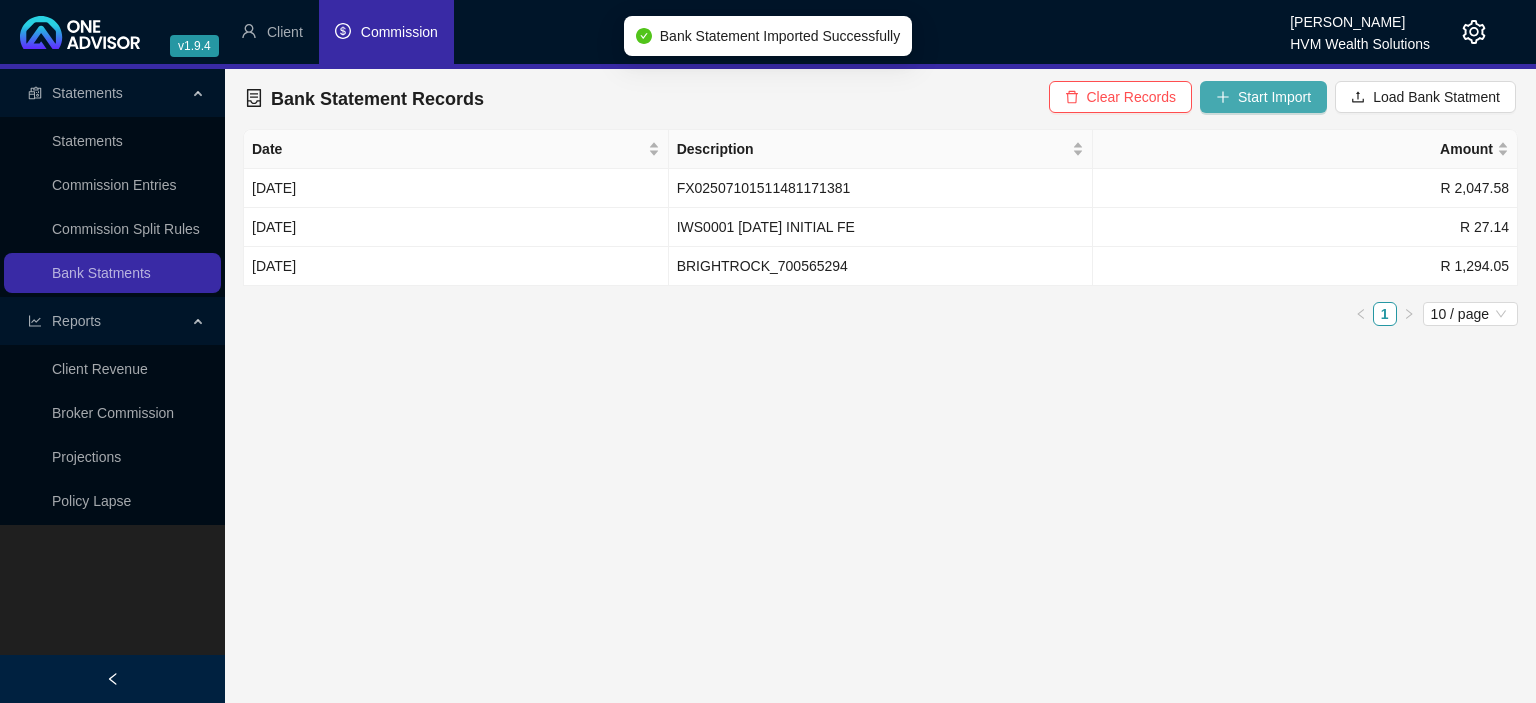 click on "Start Import" at bounding box center [1263, 97] 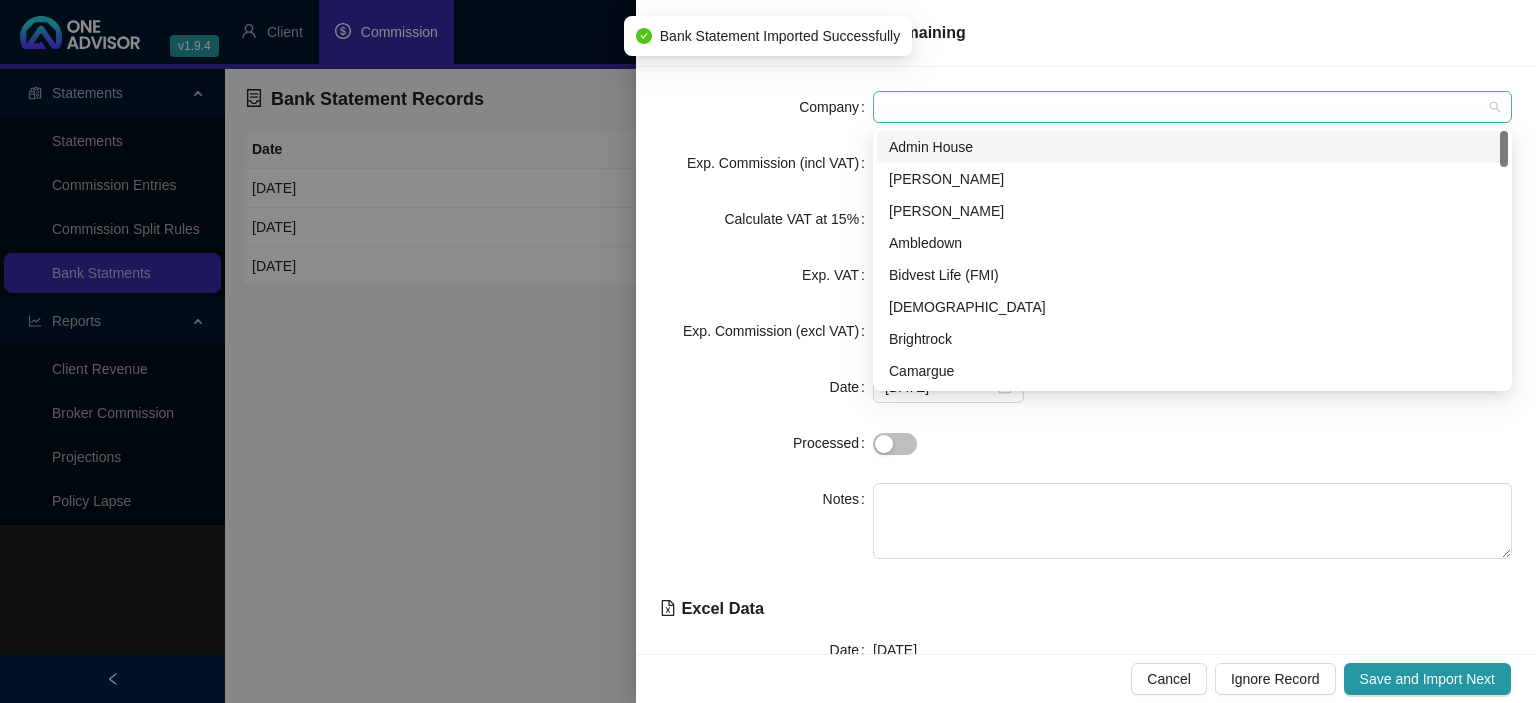 click at bounding box center [1192, 107] 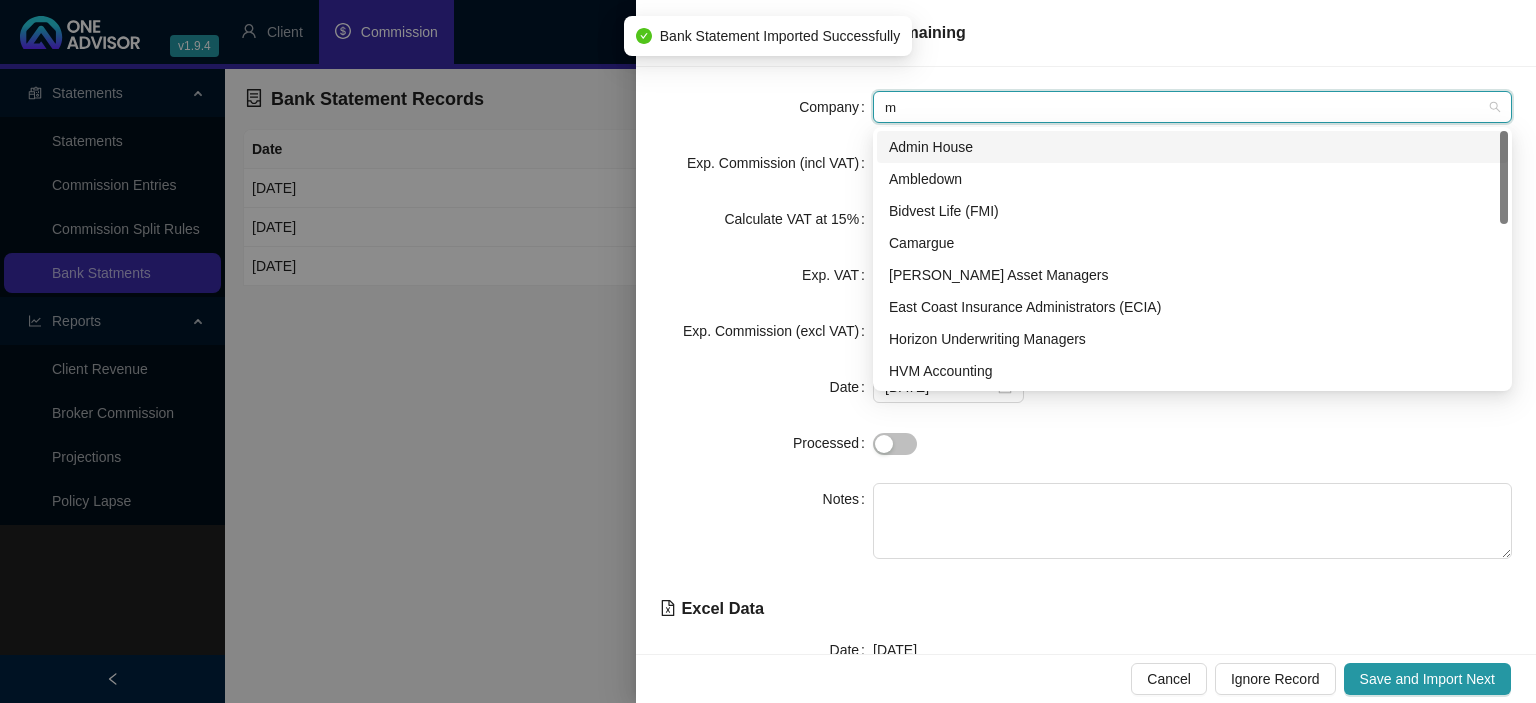 type on "mo" 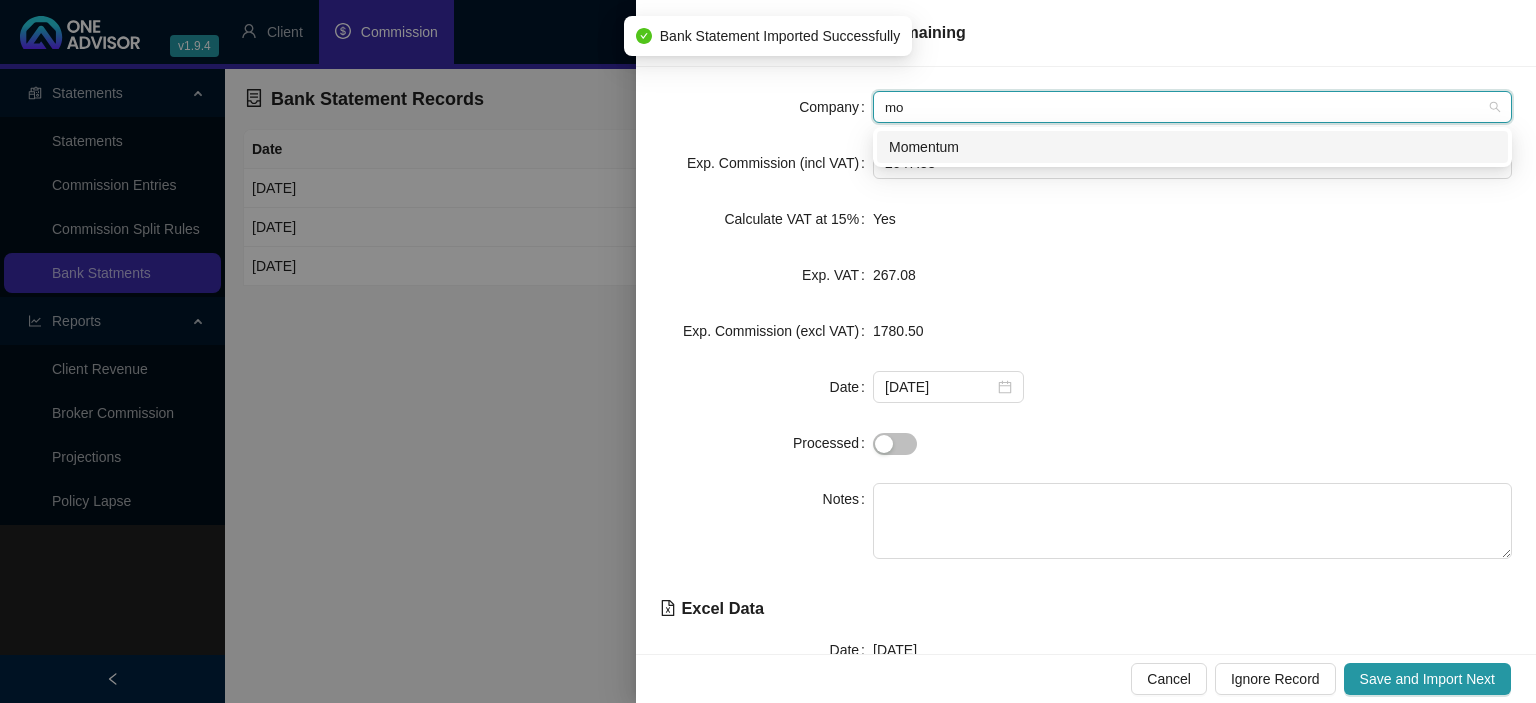 click on "Momentum" at bounding box center [1192, 147] 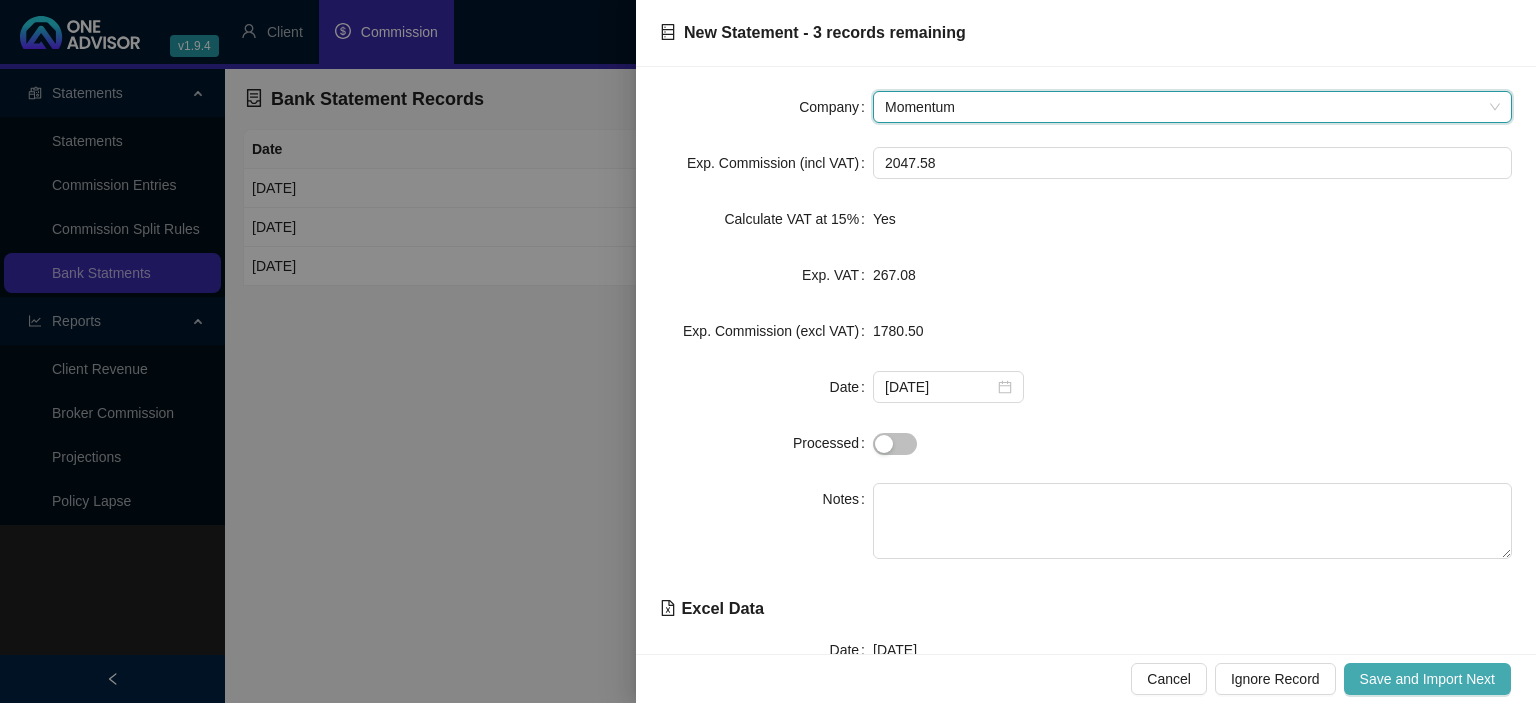 click on "Save and Import Next" at bounding box center [1427, 679] 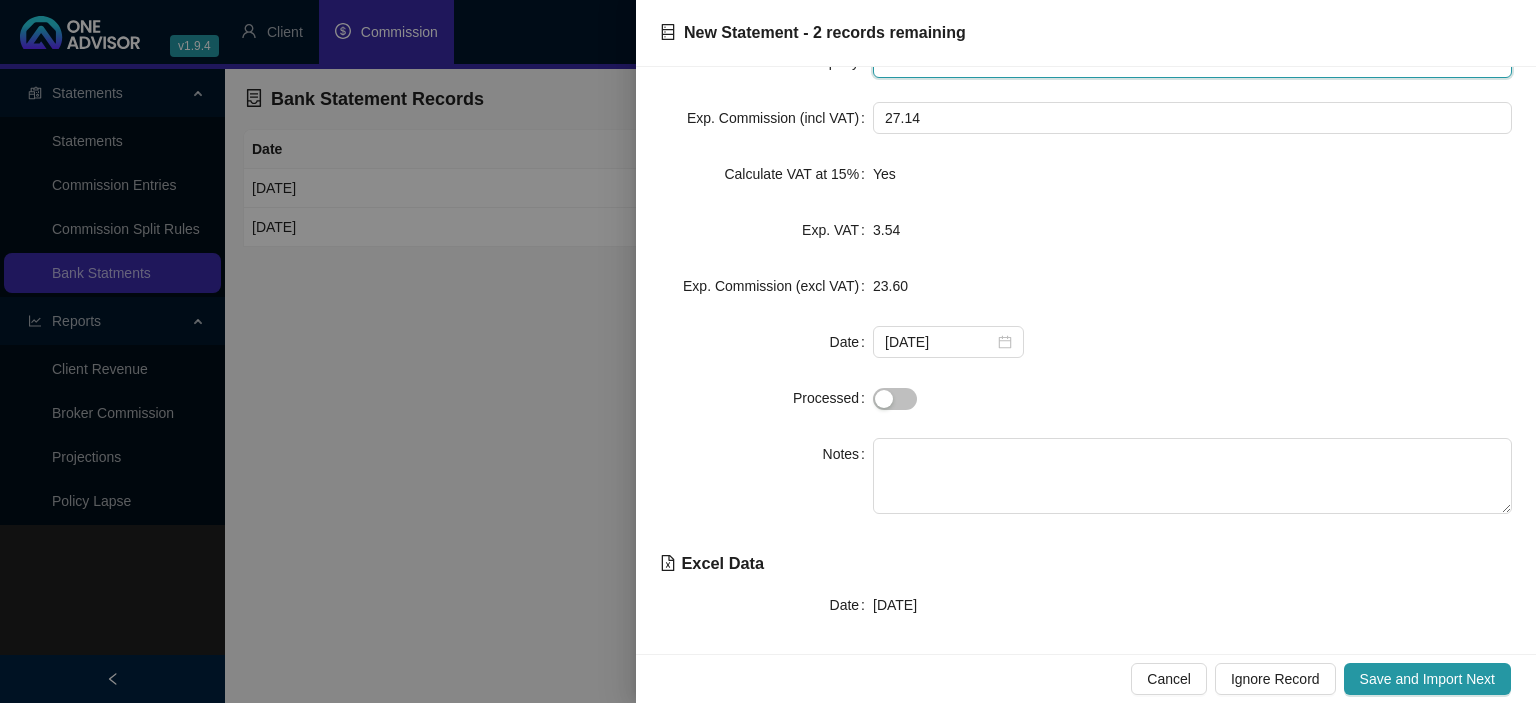 scroll, scrollTop: 0, scrollLeft: 0, axis: both 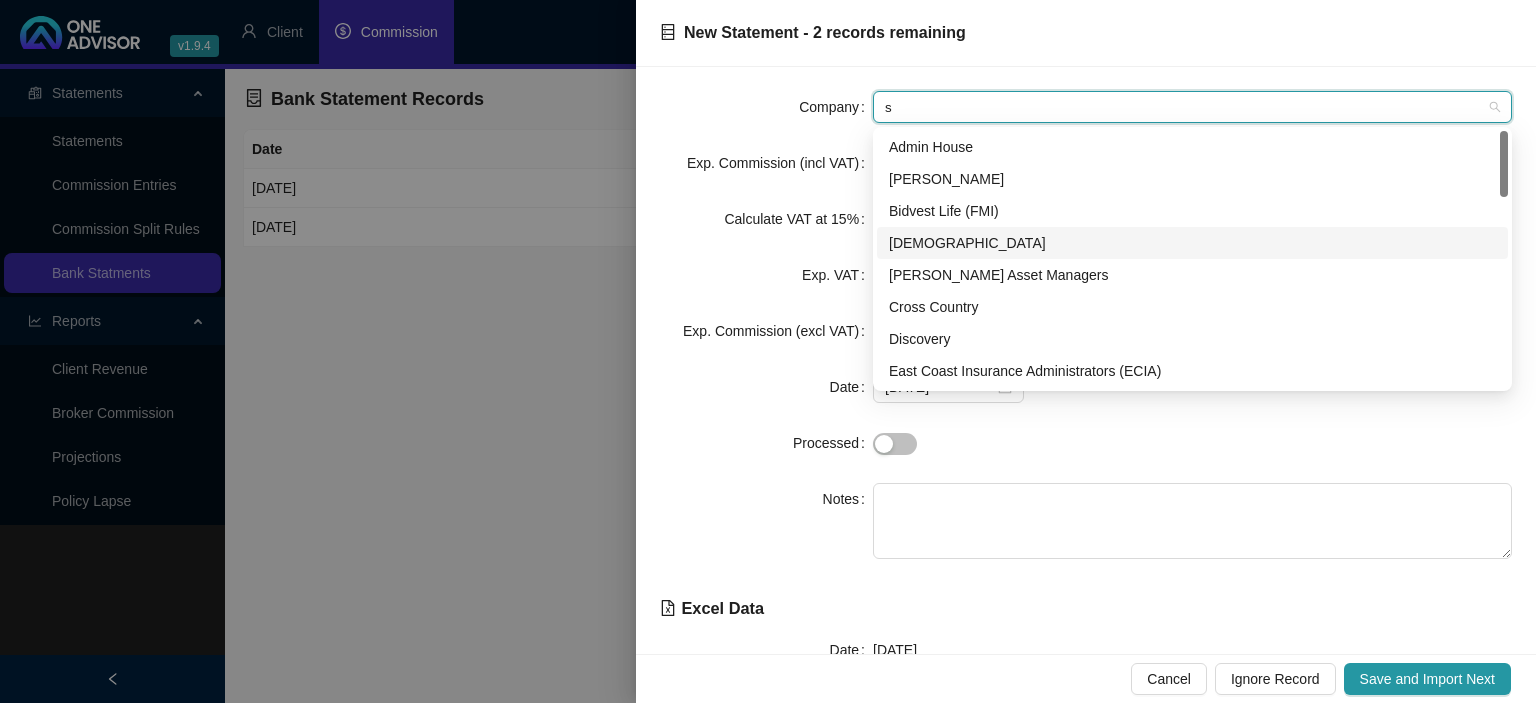 type on "sy" 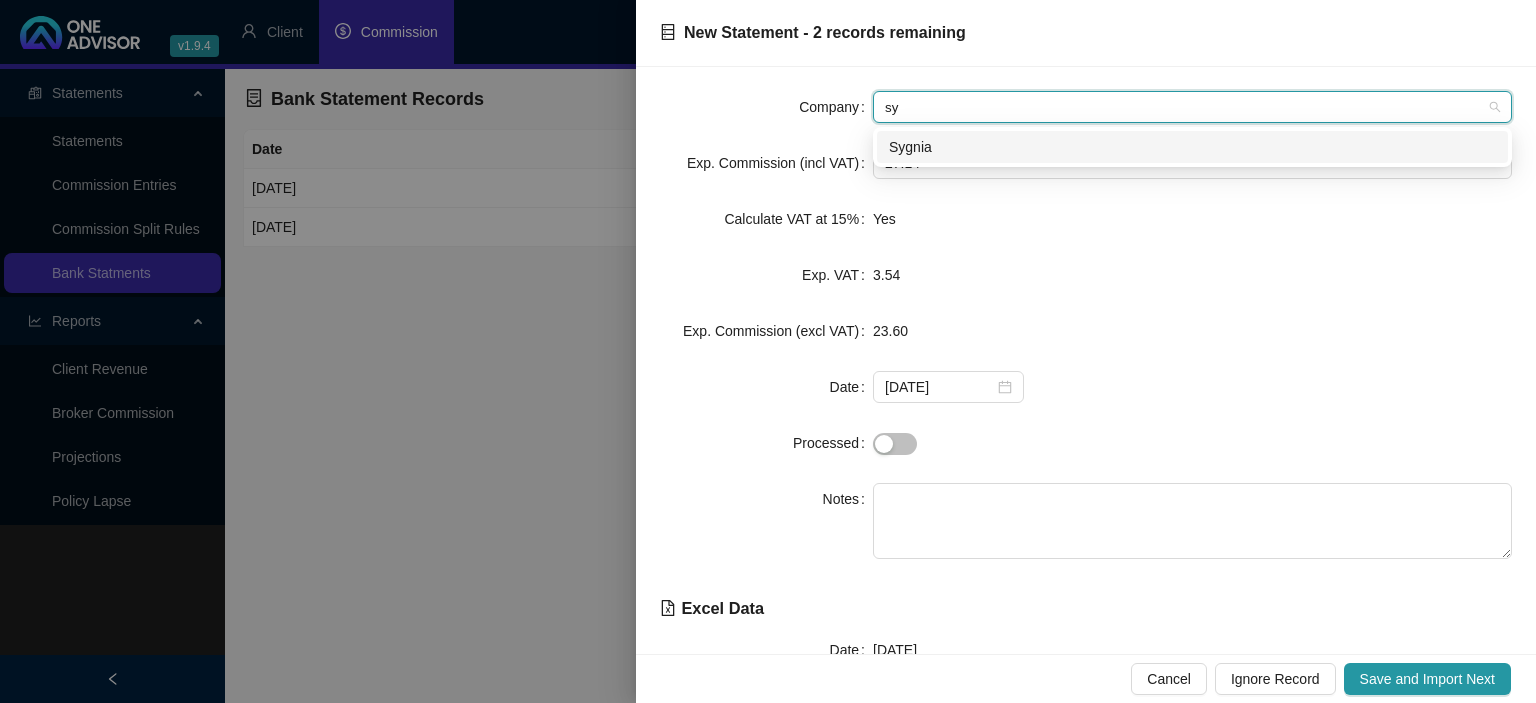 click on "Sygnia" at bounding box center (1192, 147) 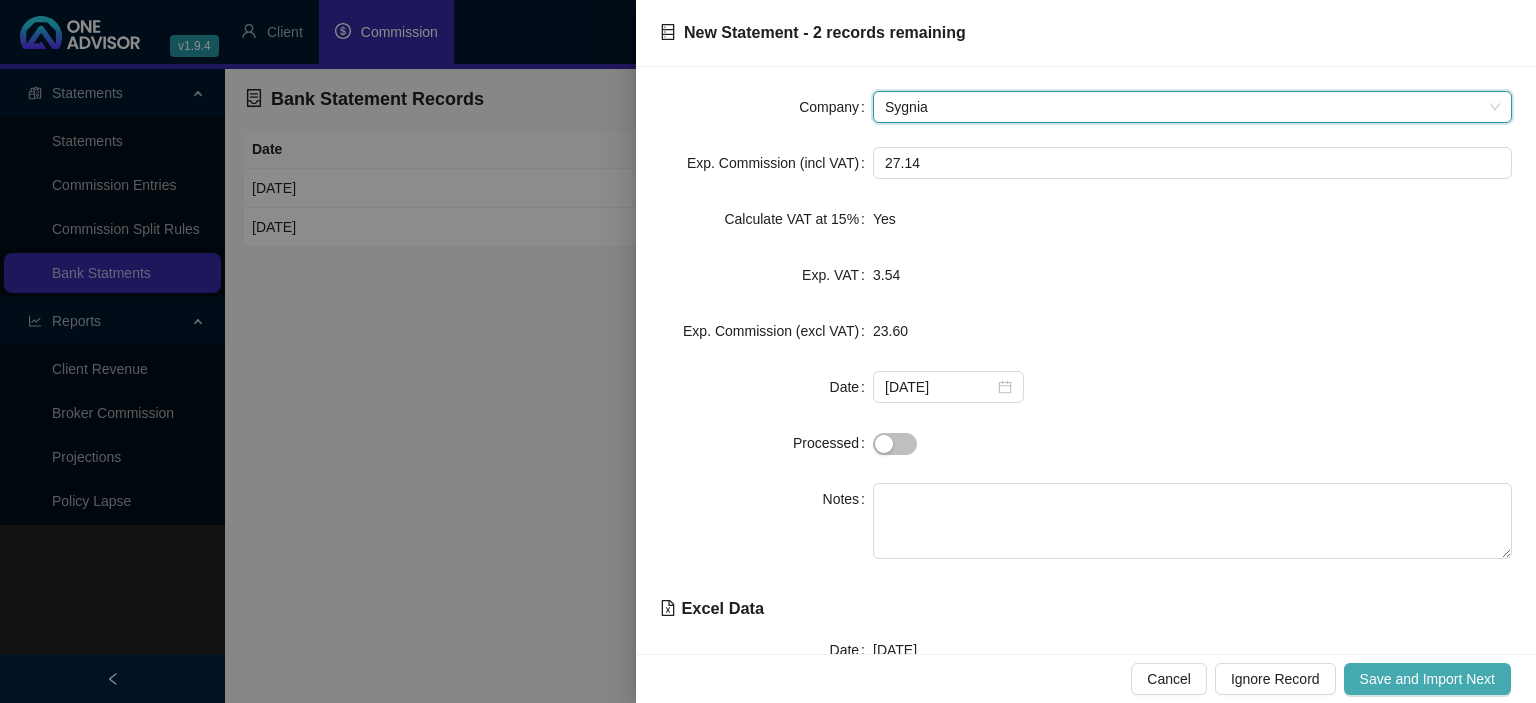 click on "Save and Import Next" at bounding box center (1427, 679) 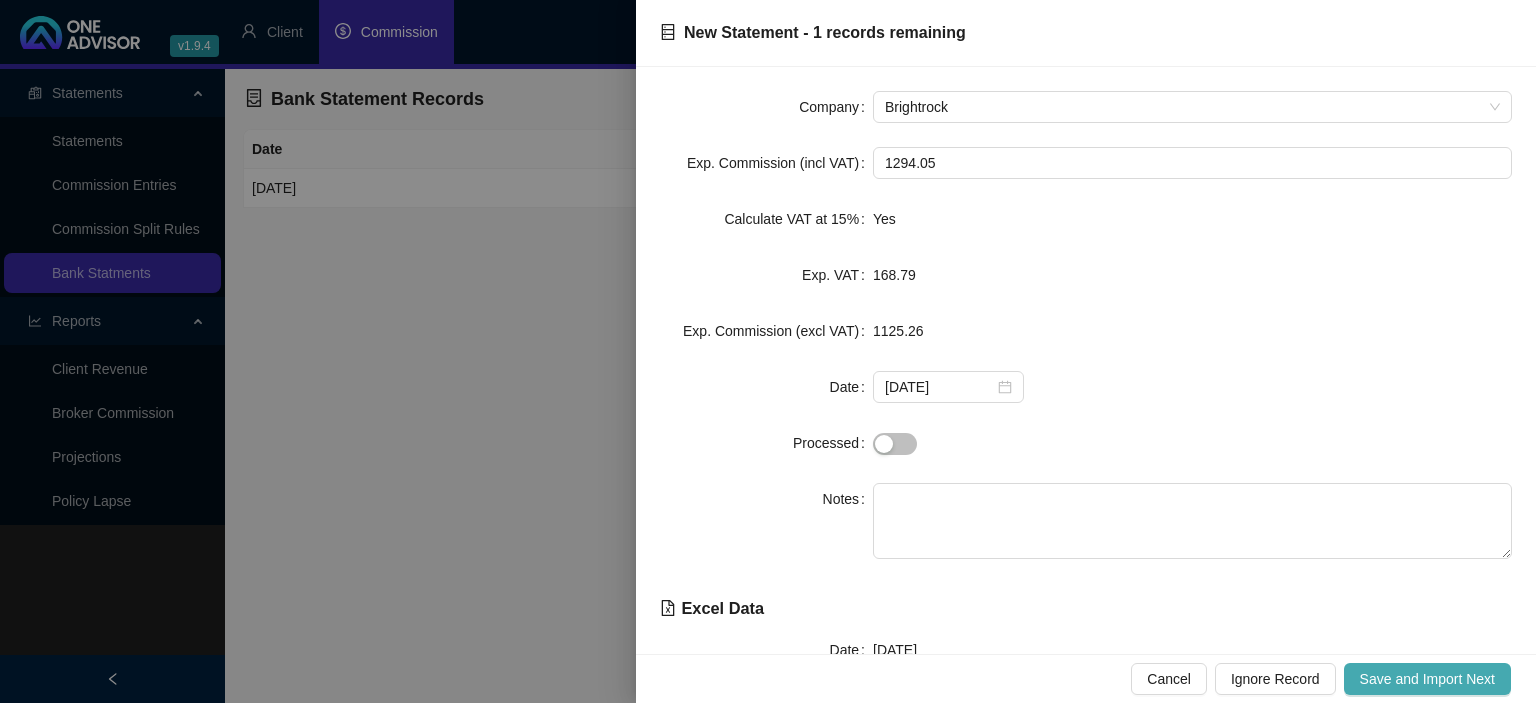 click on "Save and Import Next" at bounding box center [1427, 679] 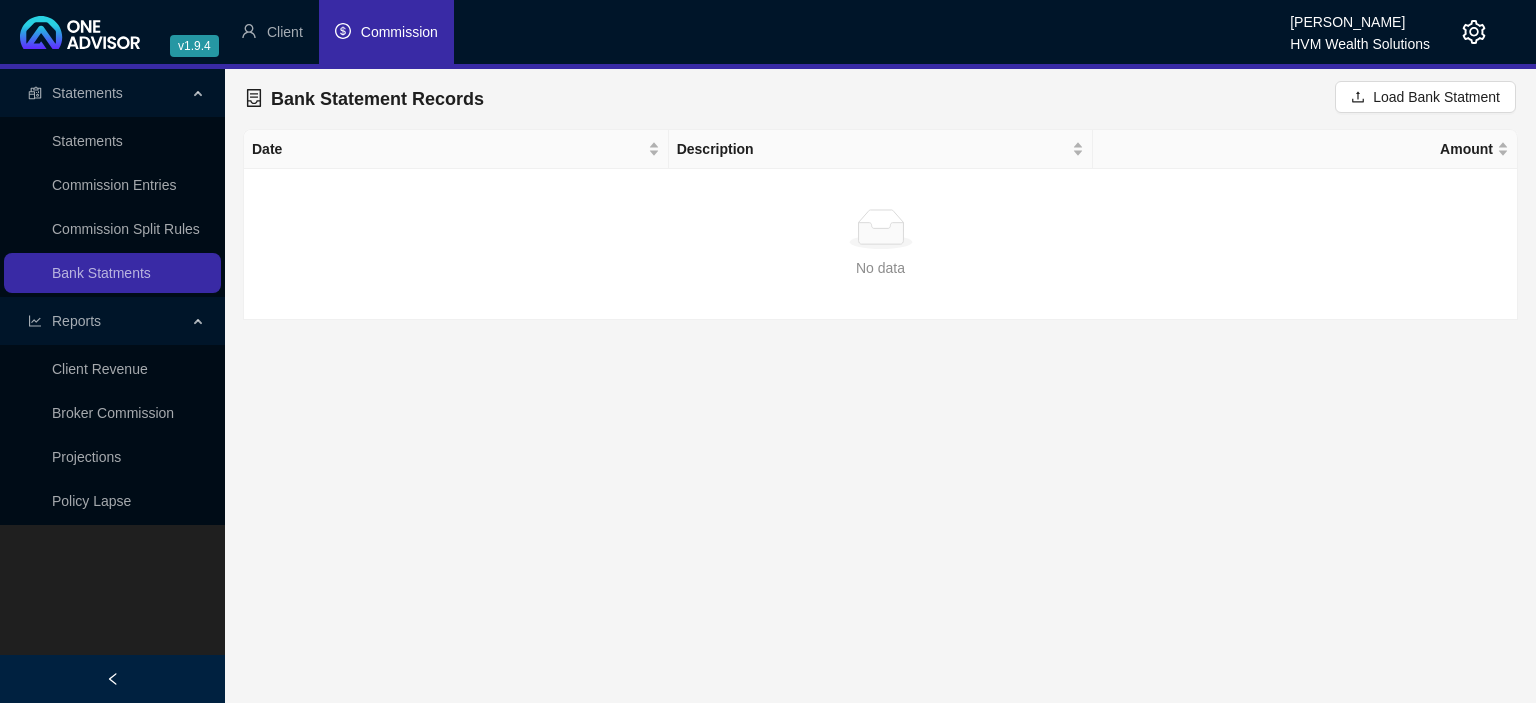 click on "Commission" at bounding box center [386, 32] 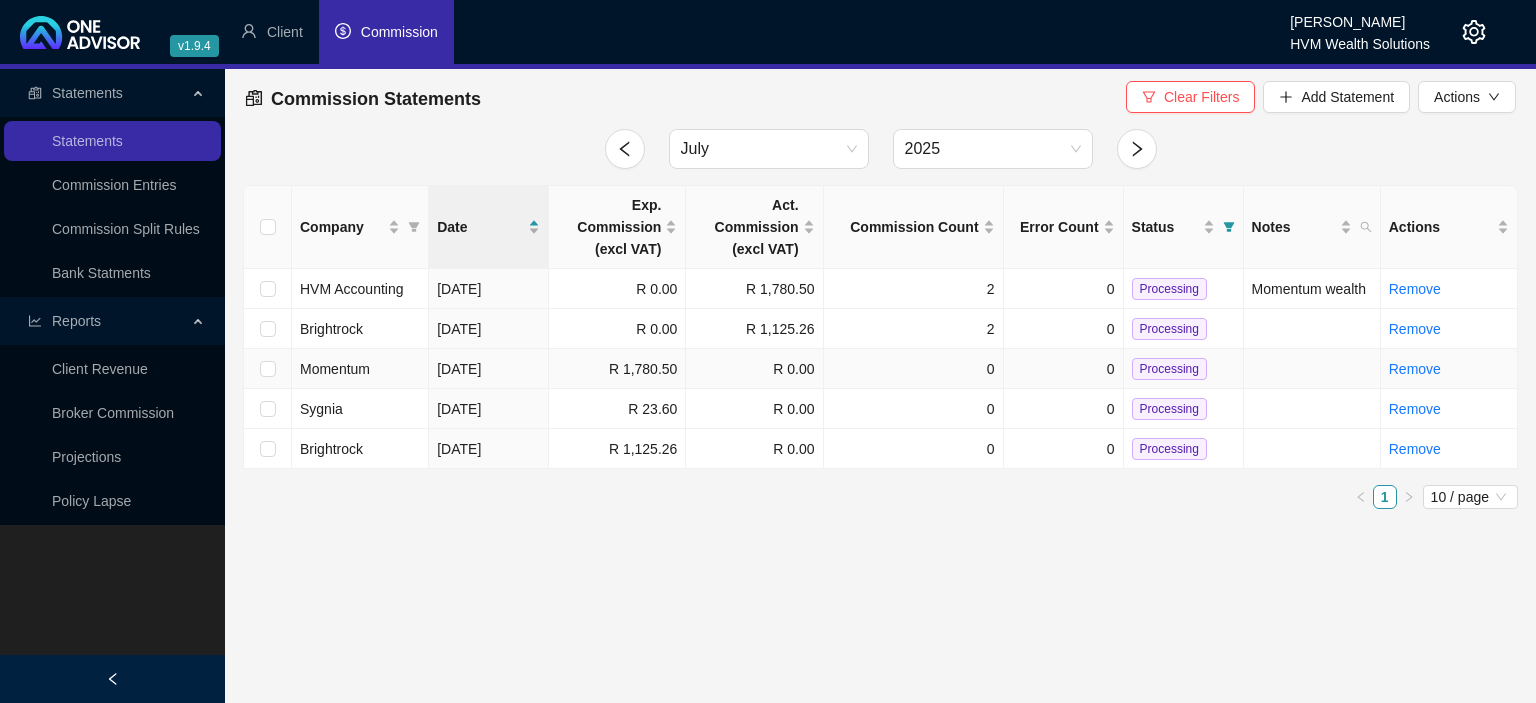 click on "Momentum" at bounding box center [335, 369] 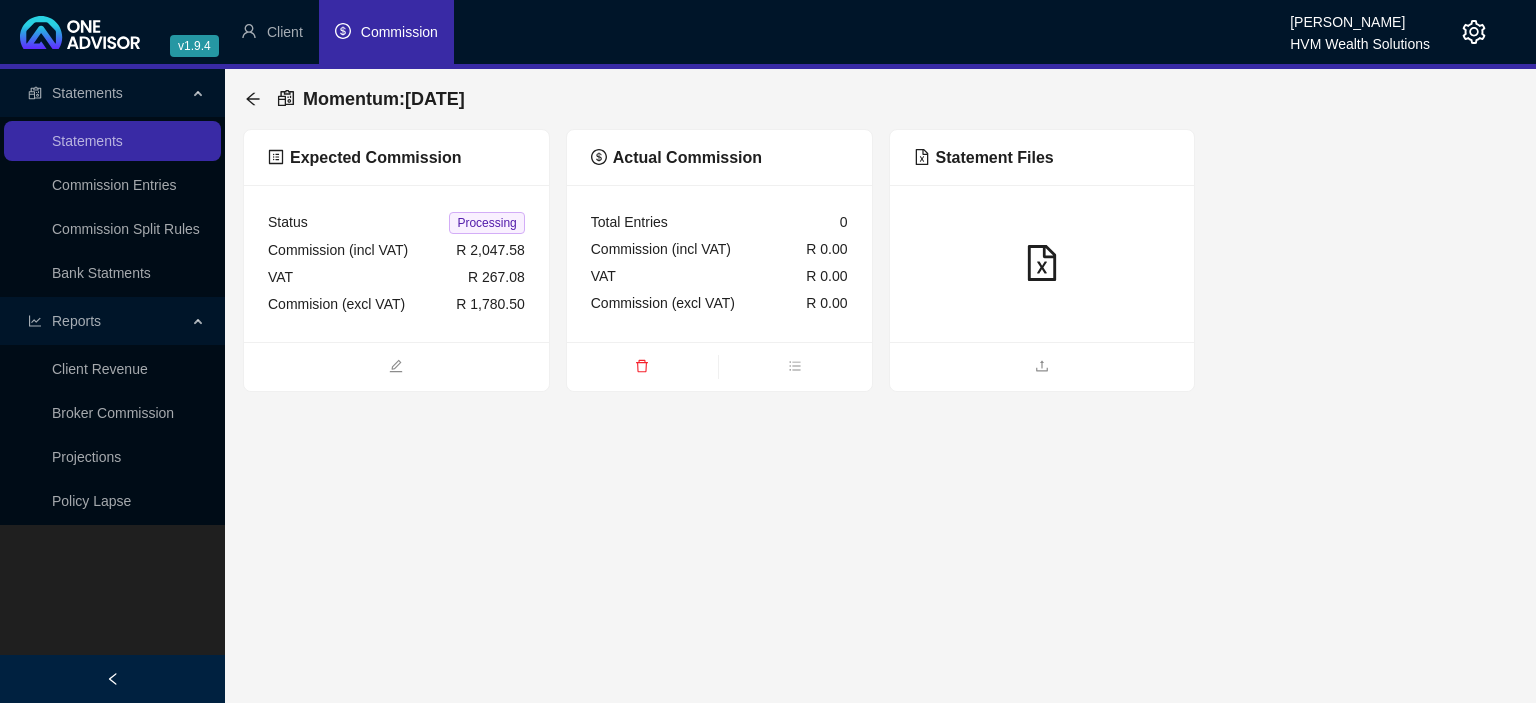 click on "Momentum :  [DATE]" at bounding box center [880, 99] 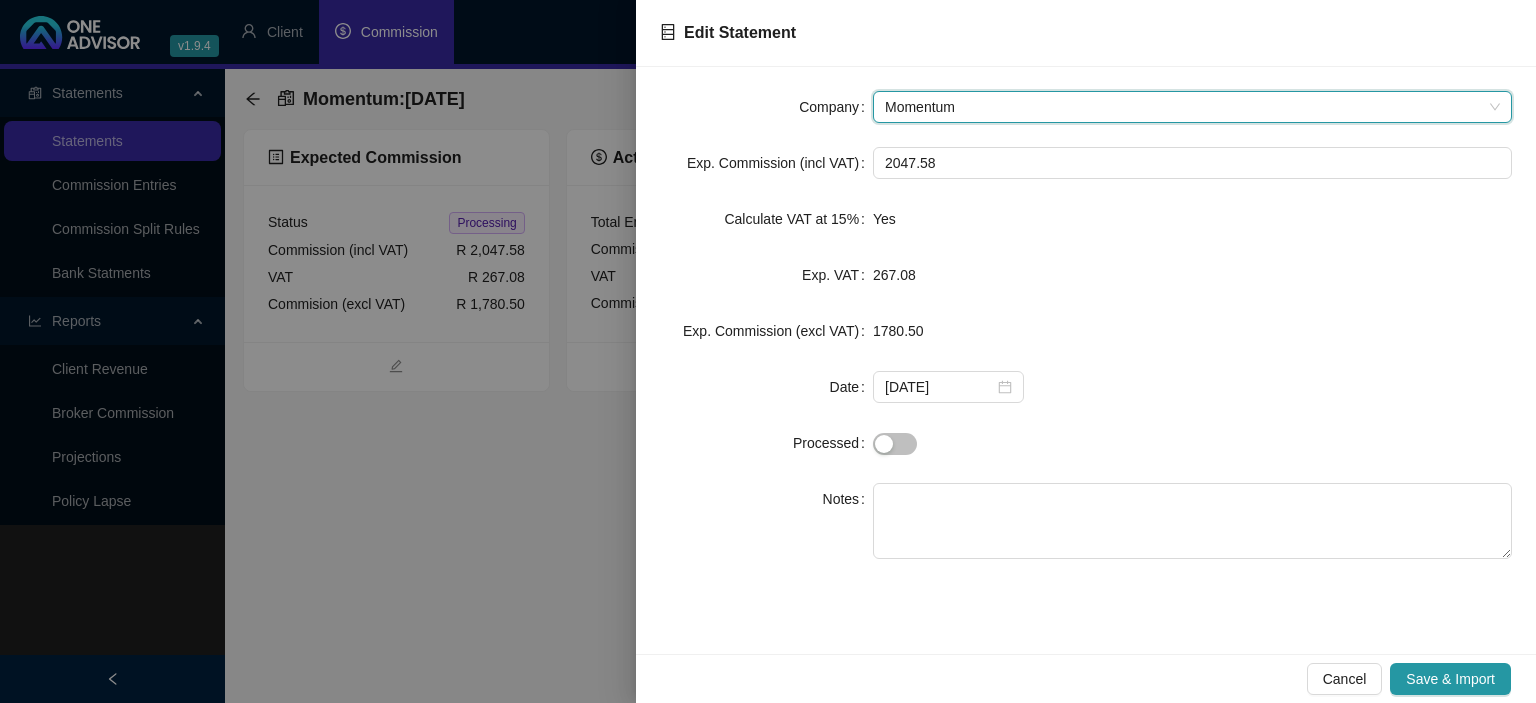 type on "h" 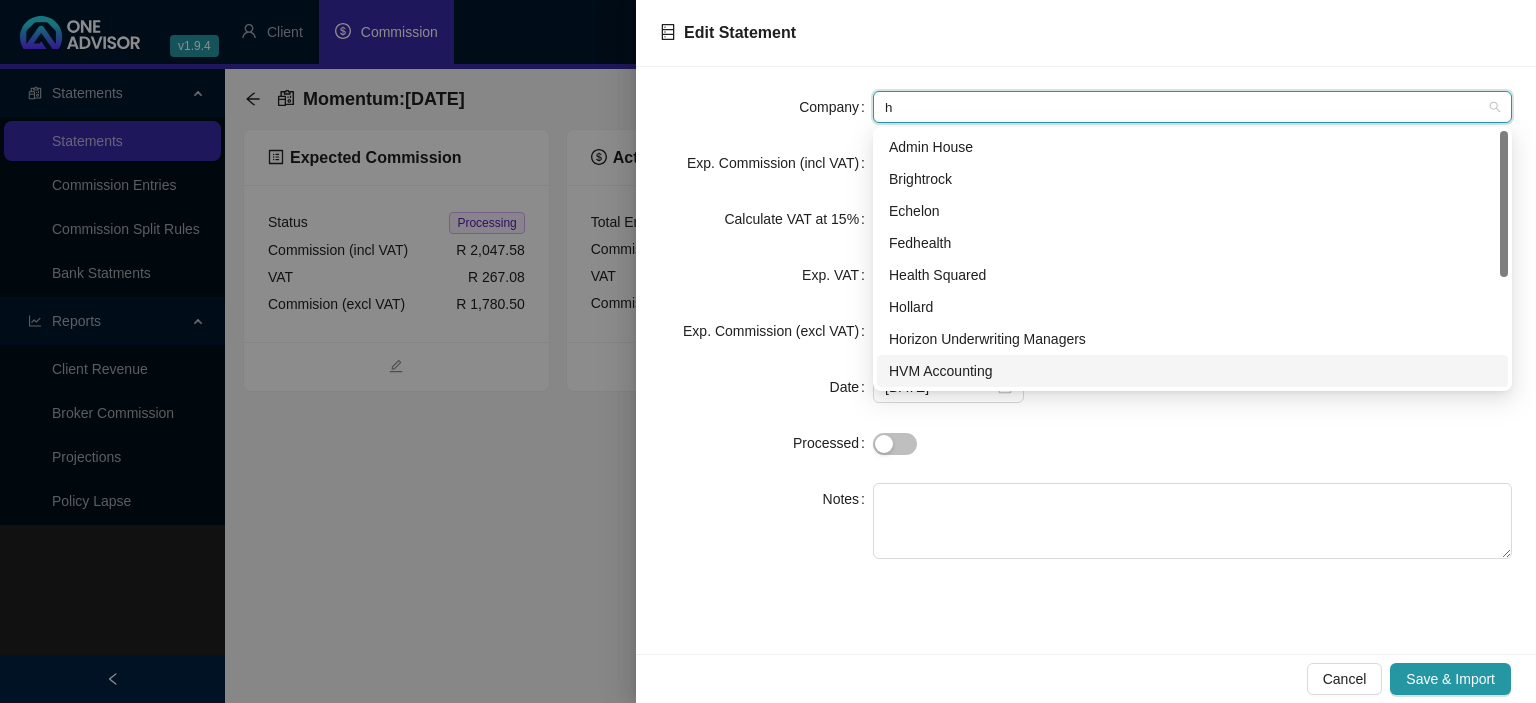 click on "HVM Accounting" at bounding box center [1192, 371] 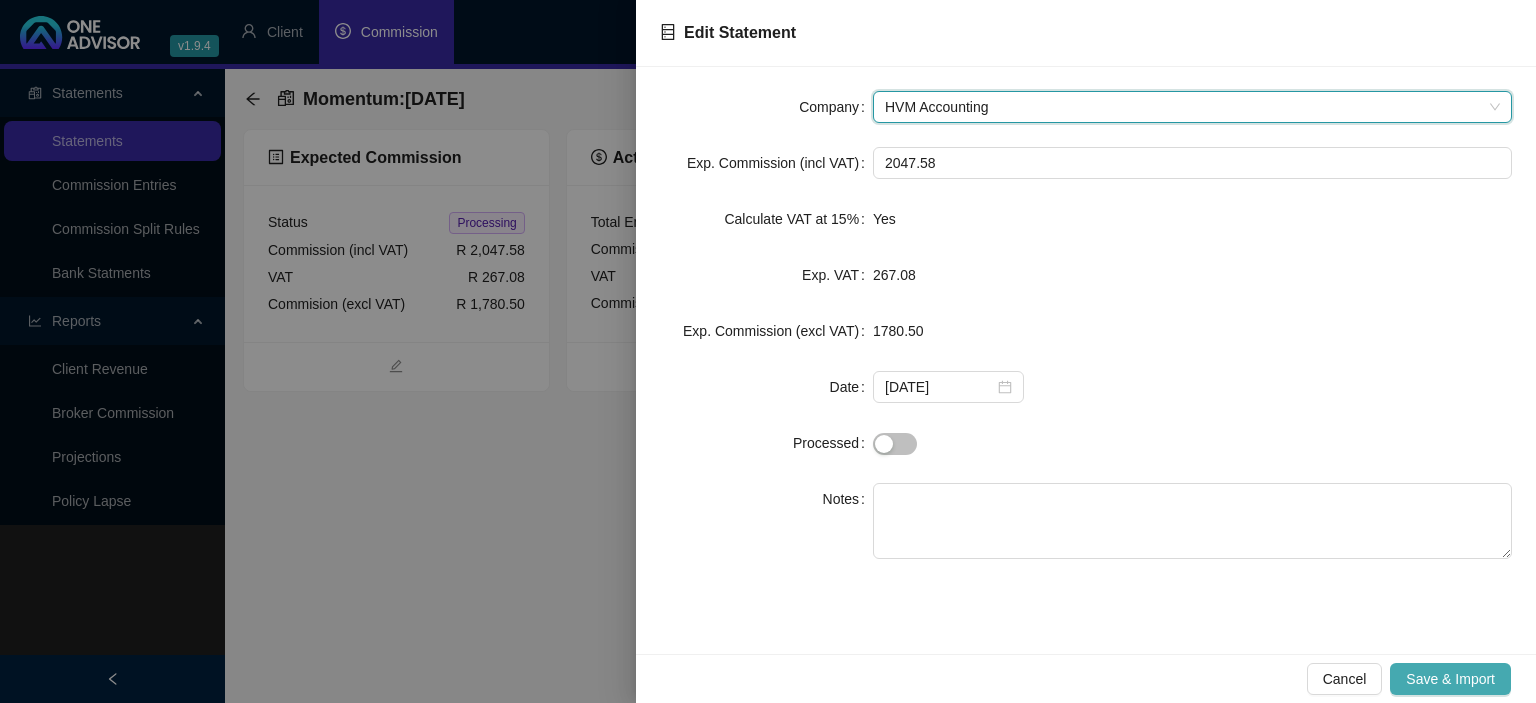 click on "Save & Import" at bounding box center (1450, 679) 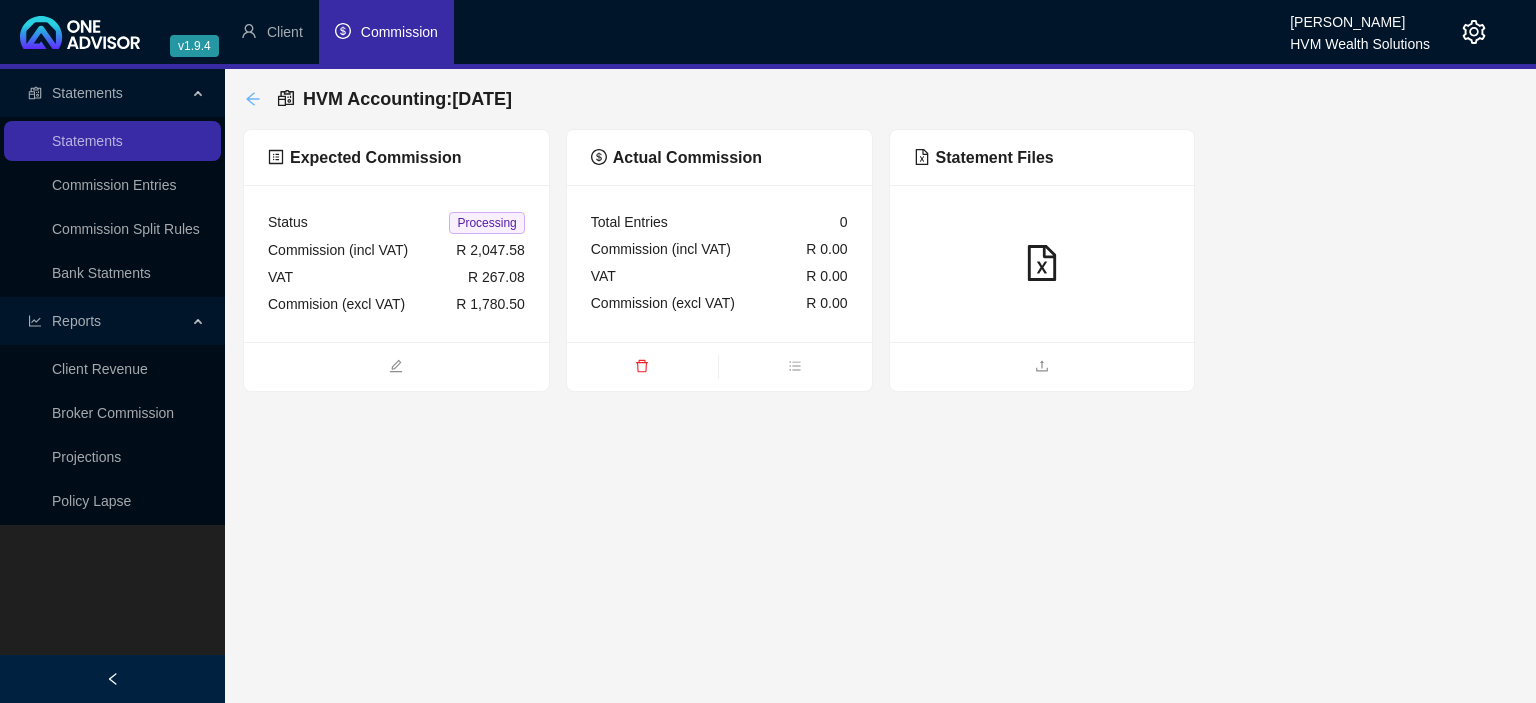 click 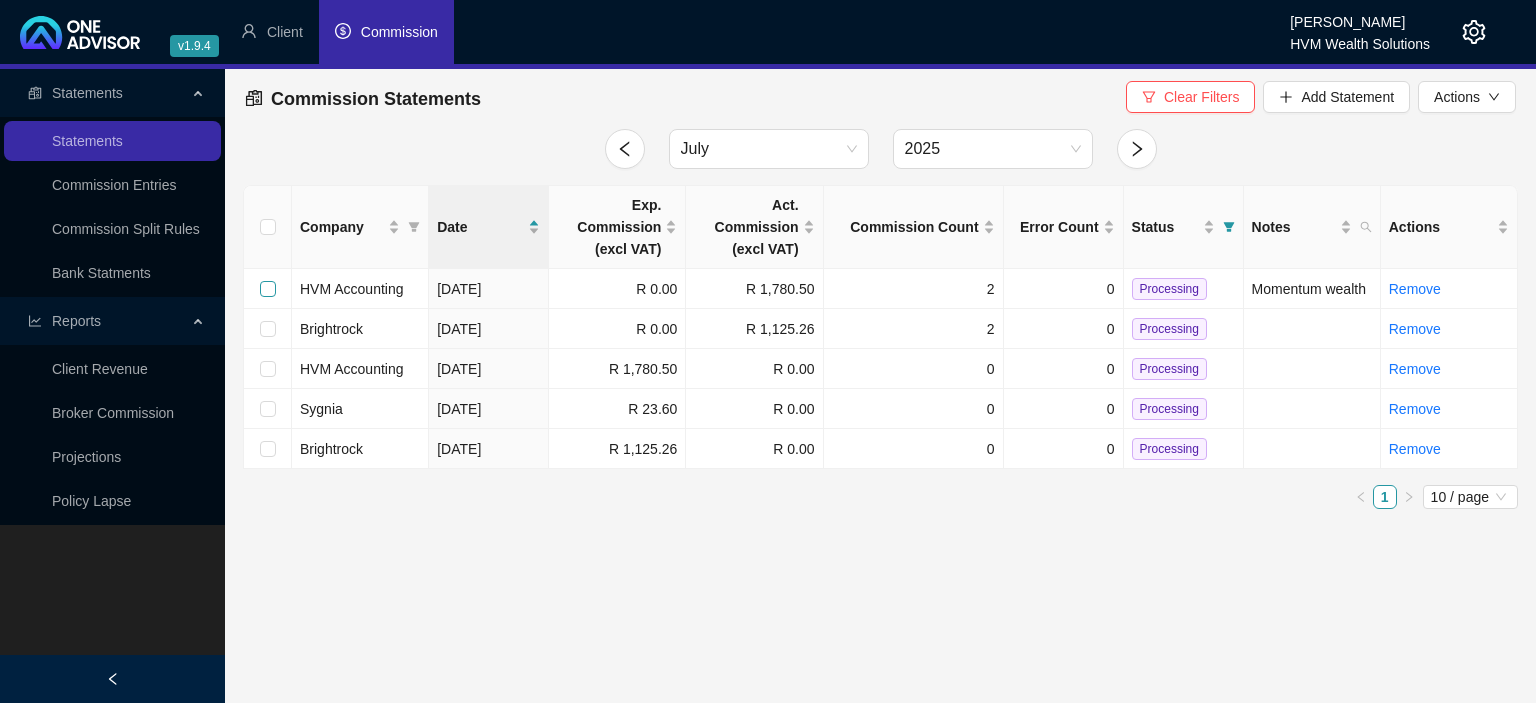 click at bounding box center (268, 289) 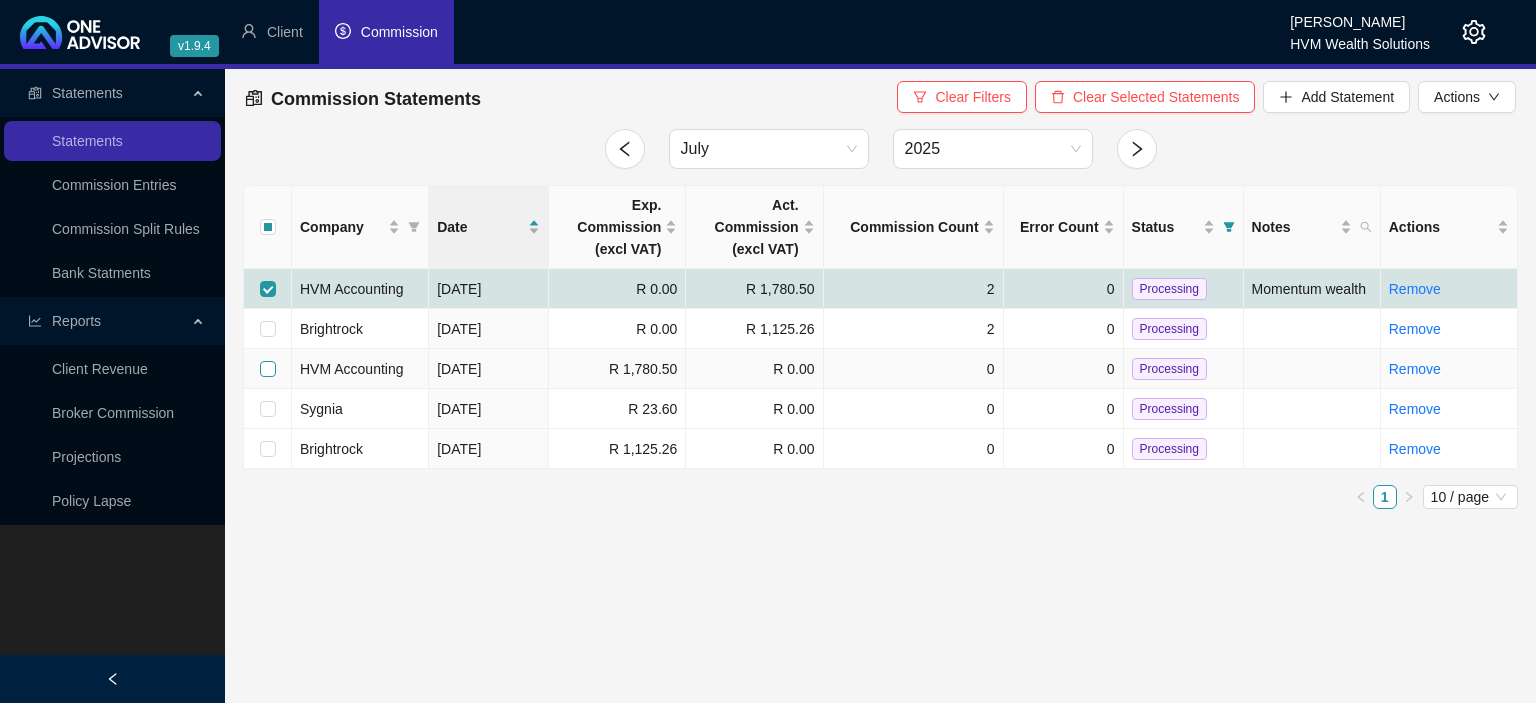click at bounding box center [268, 369] 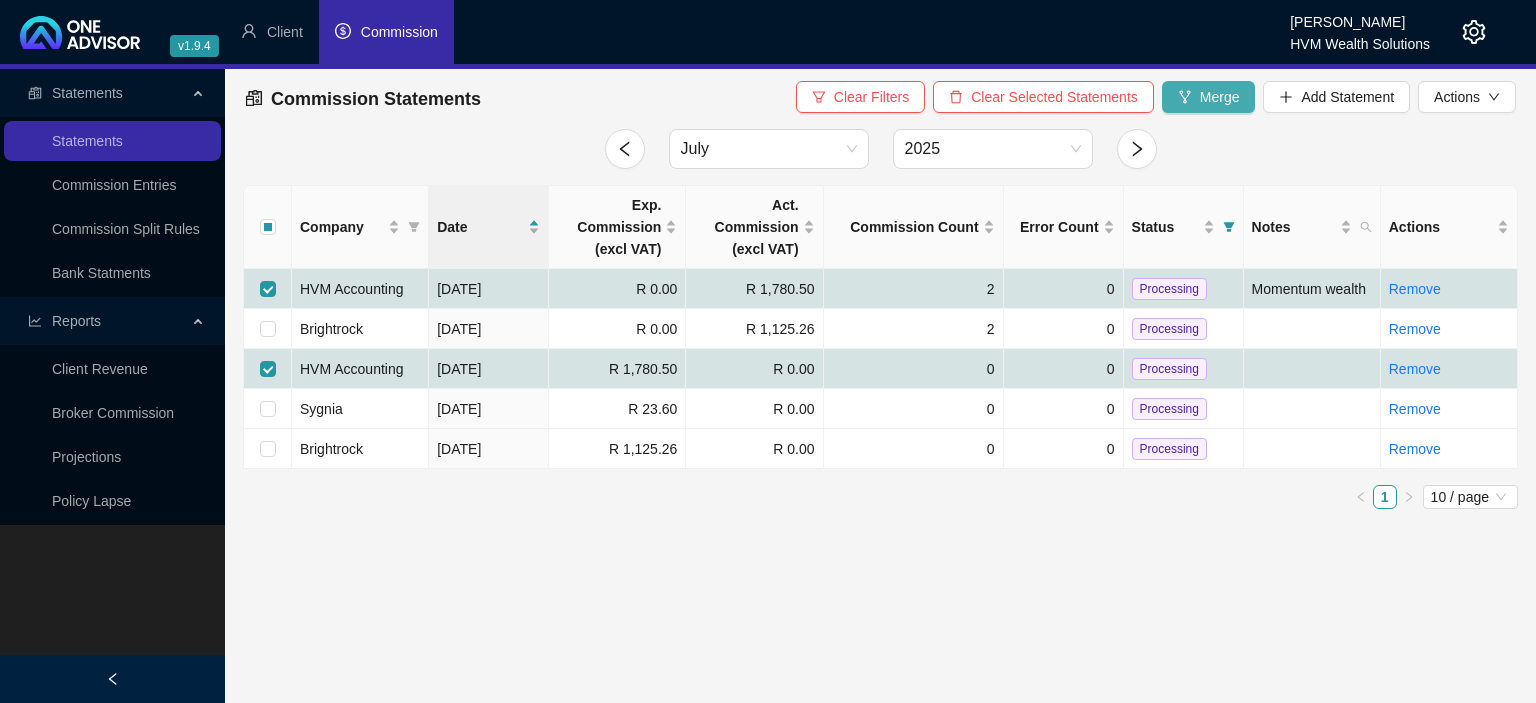 click on "Merge" at bounding box center (1220, 97) 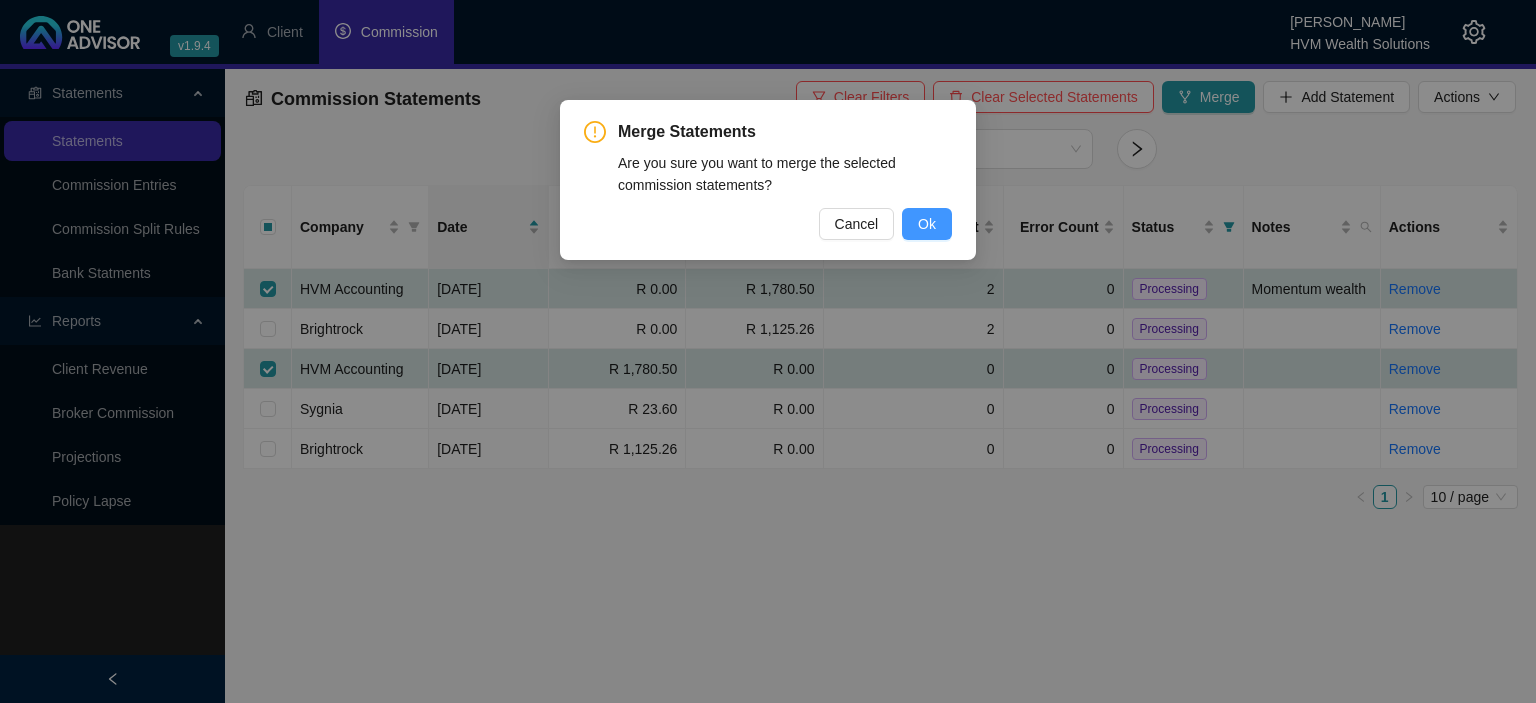 click on "Ok" at bounding box center (927, 224) 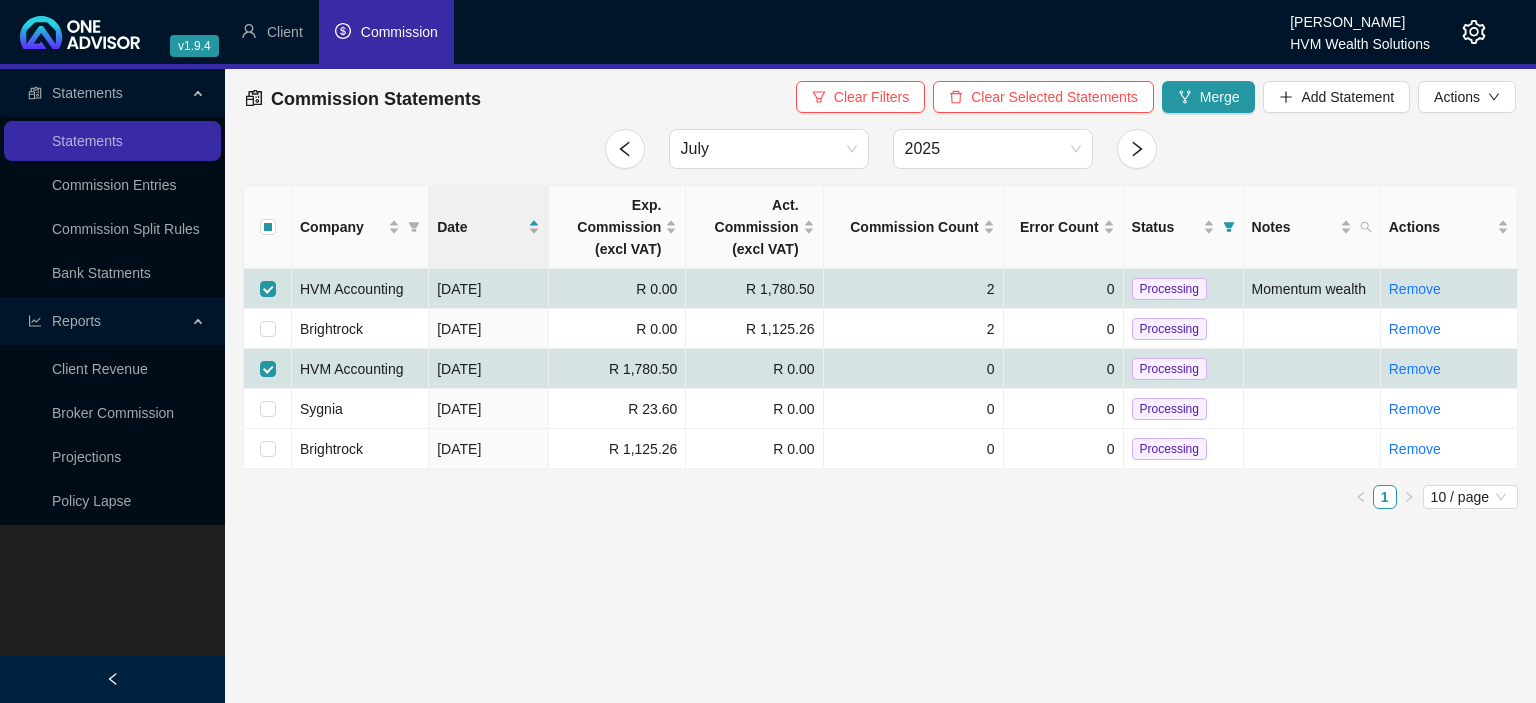 checkbox on "false" 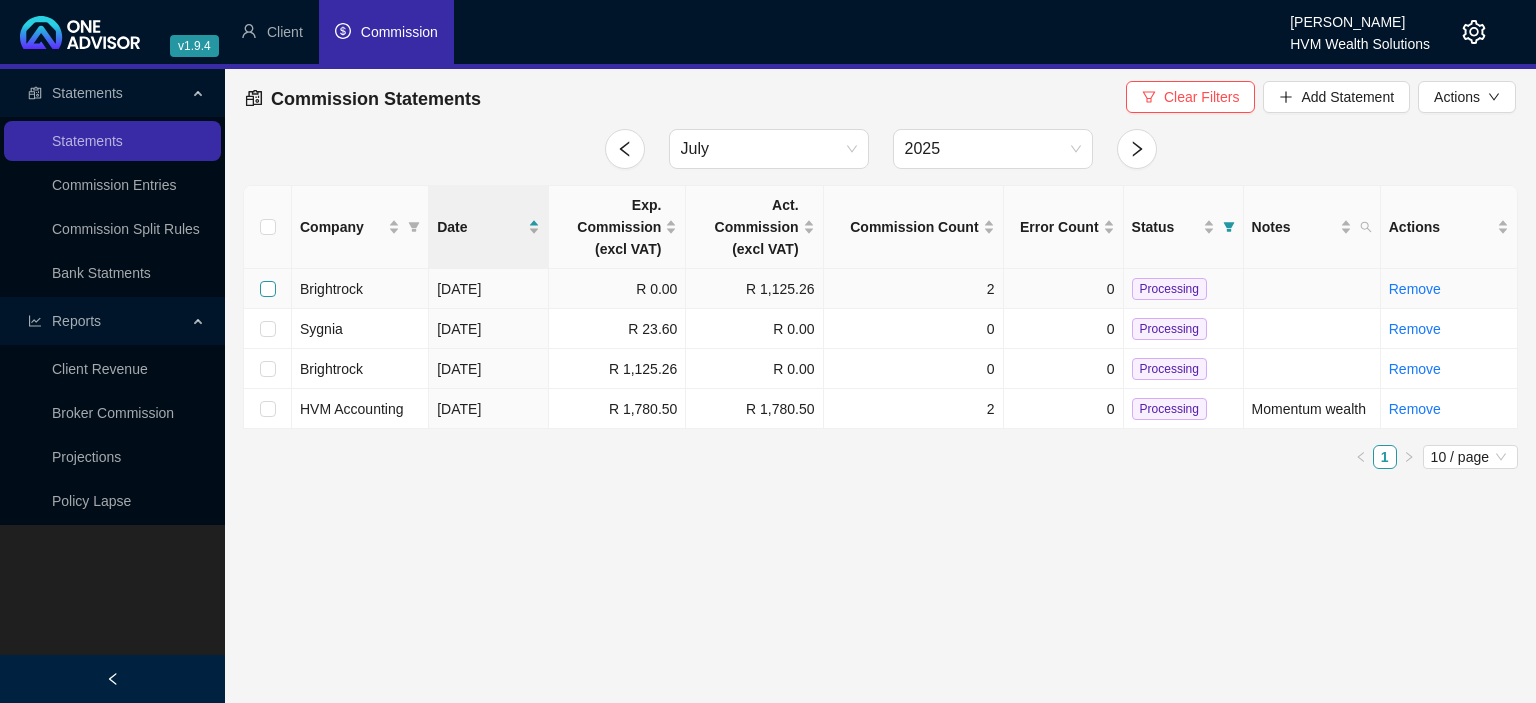 click at bounding box center [268, 289] 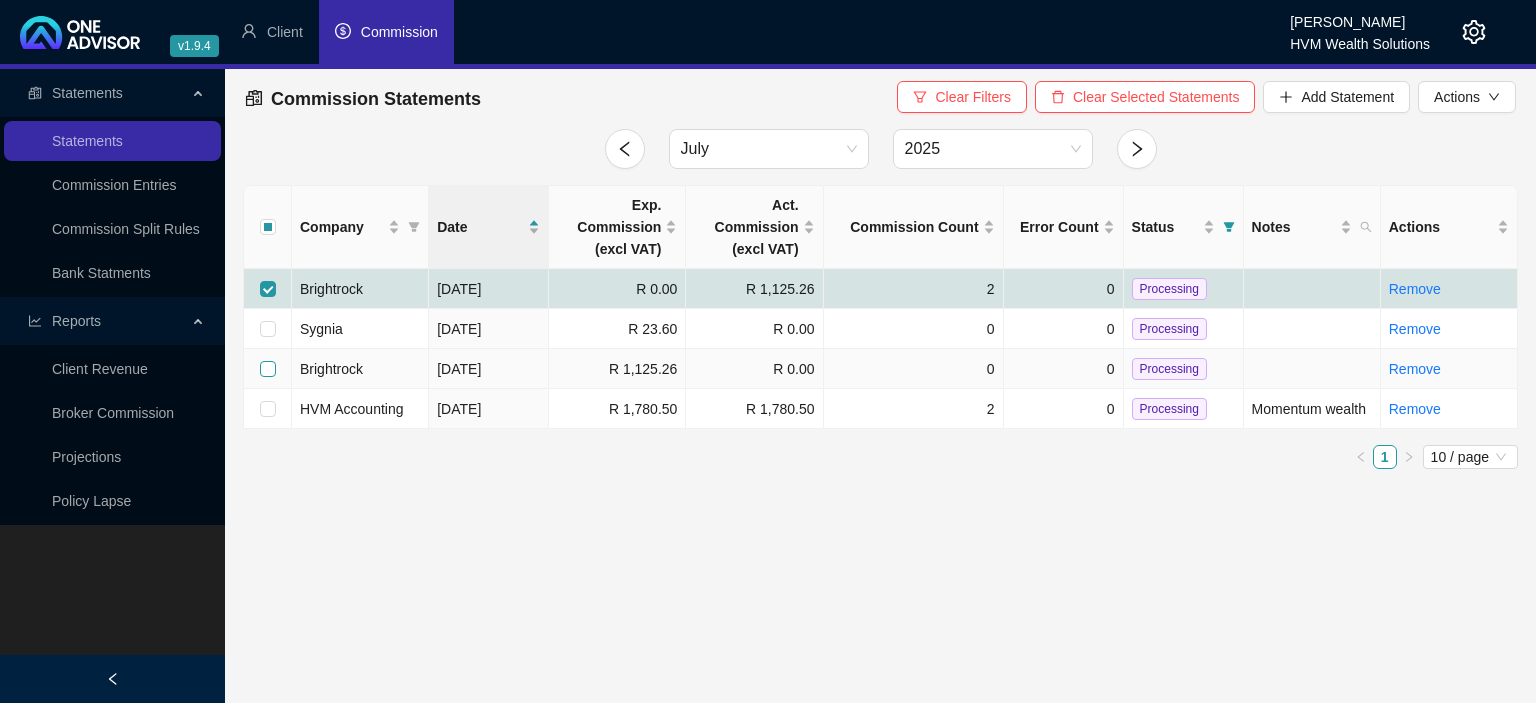 click at bounding box center [268, 369] 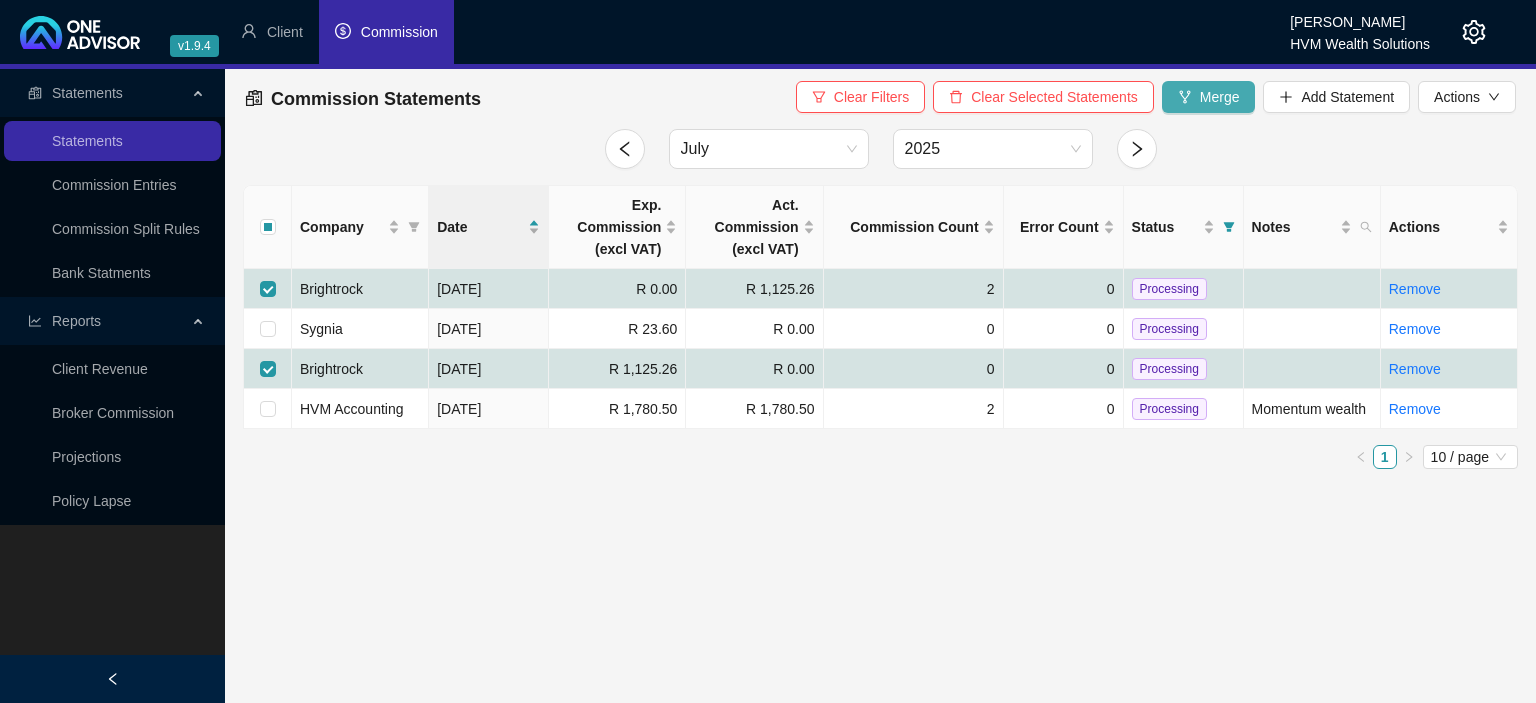click on "Merge" at bounding box center (1209, 97) 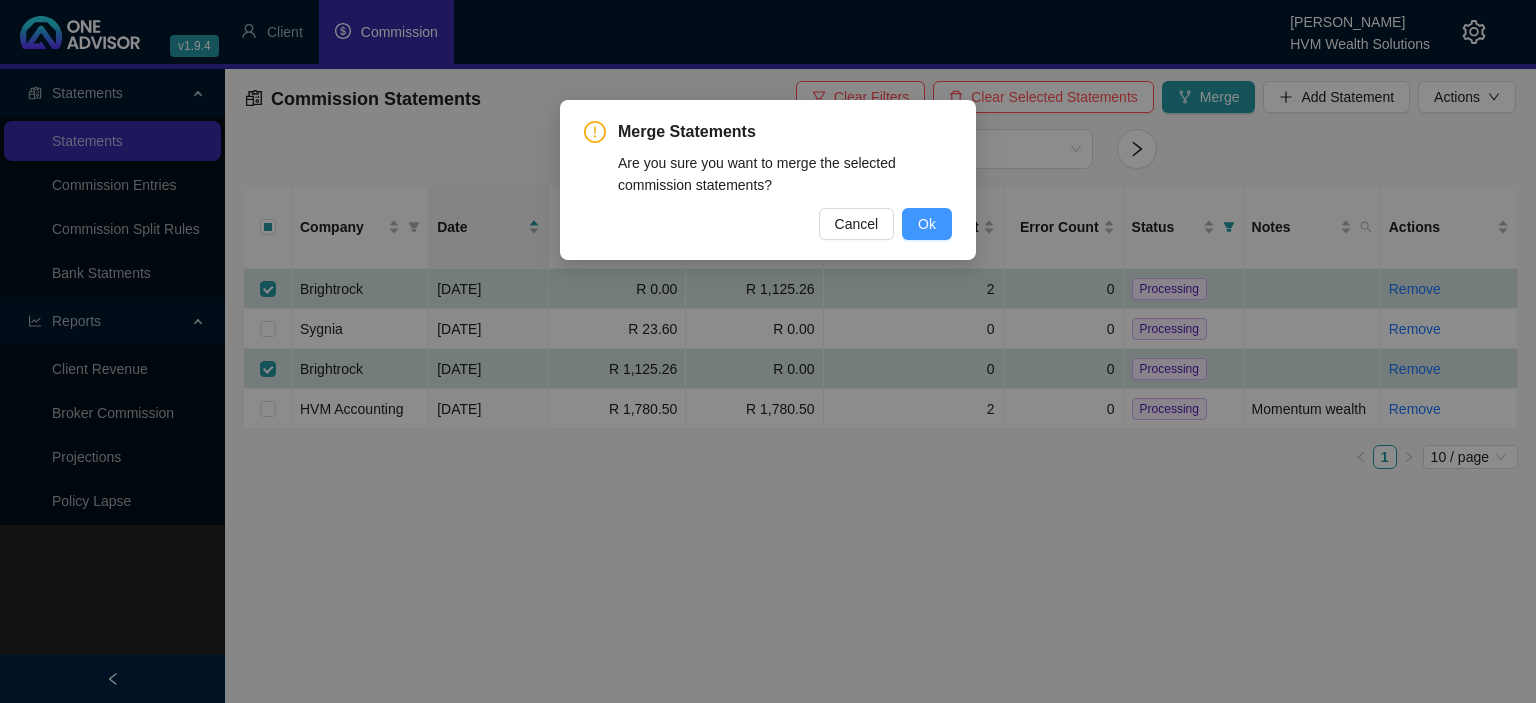 click on "Ok" at bounding box center (927, 224) 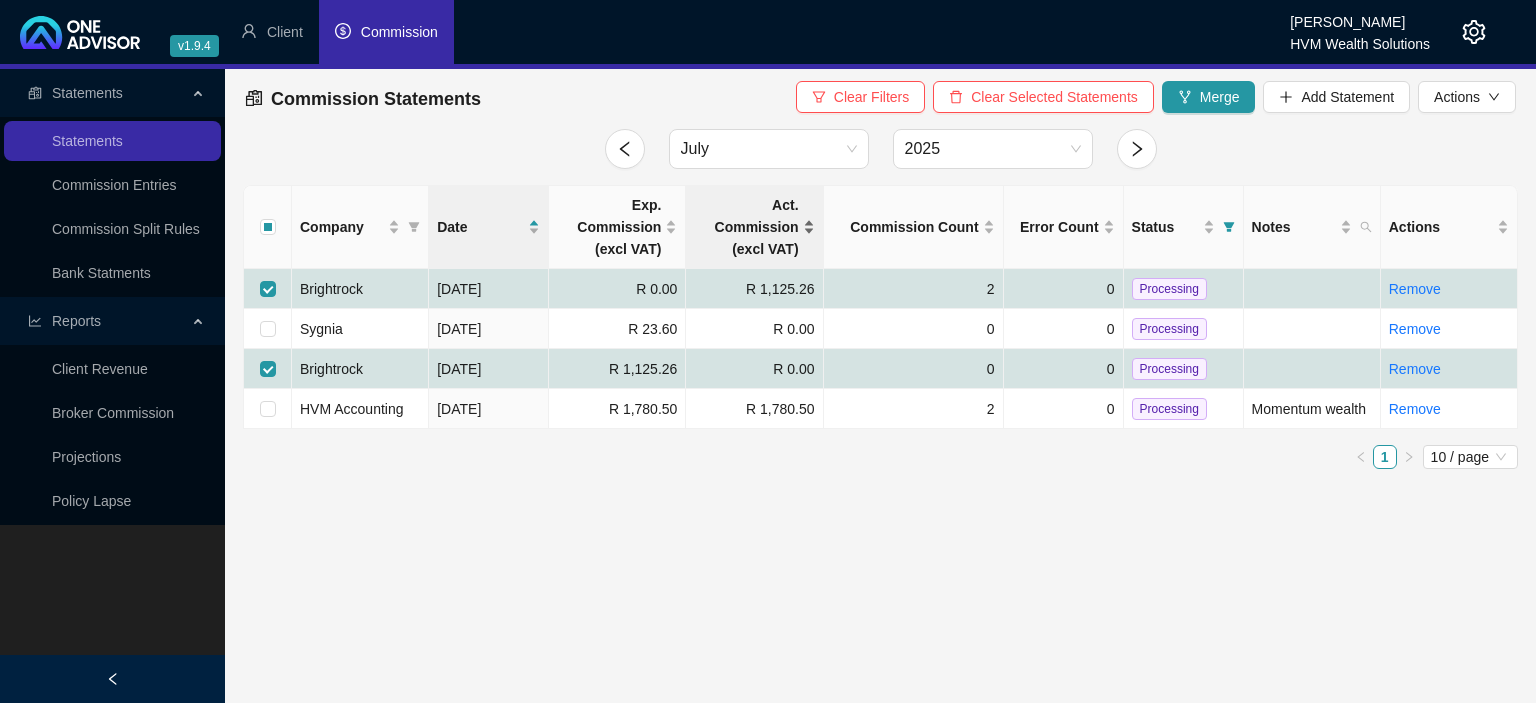 checkbox on "false" 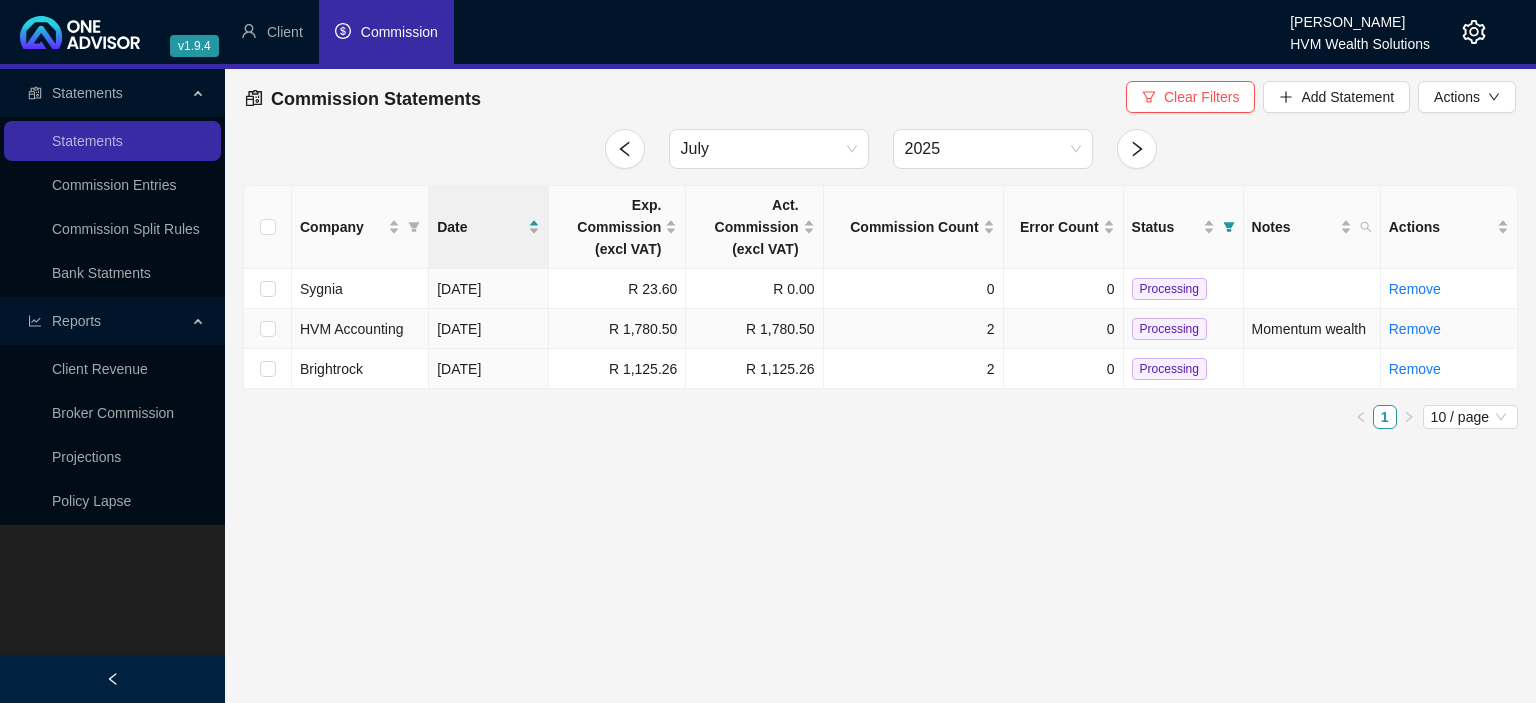 click on "Processing" at bounding box center (1169, 329) 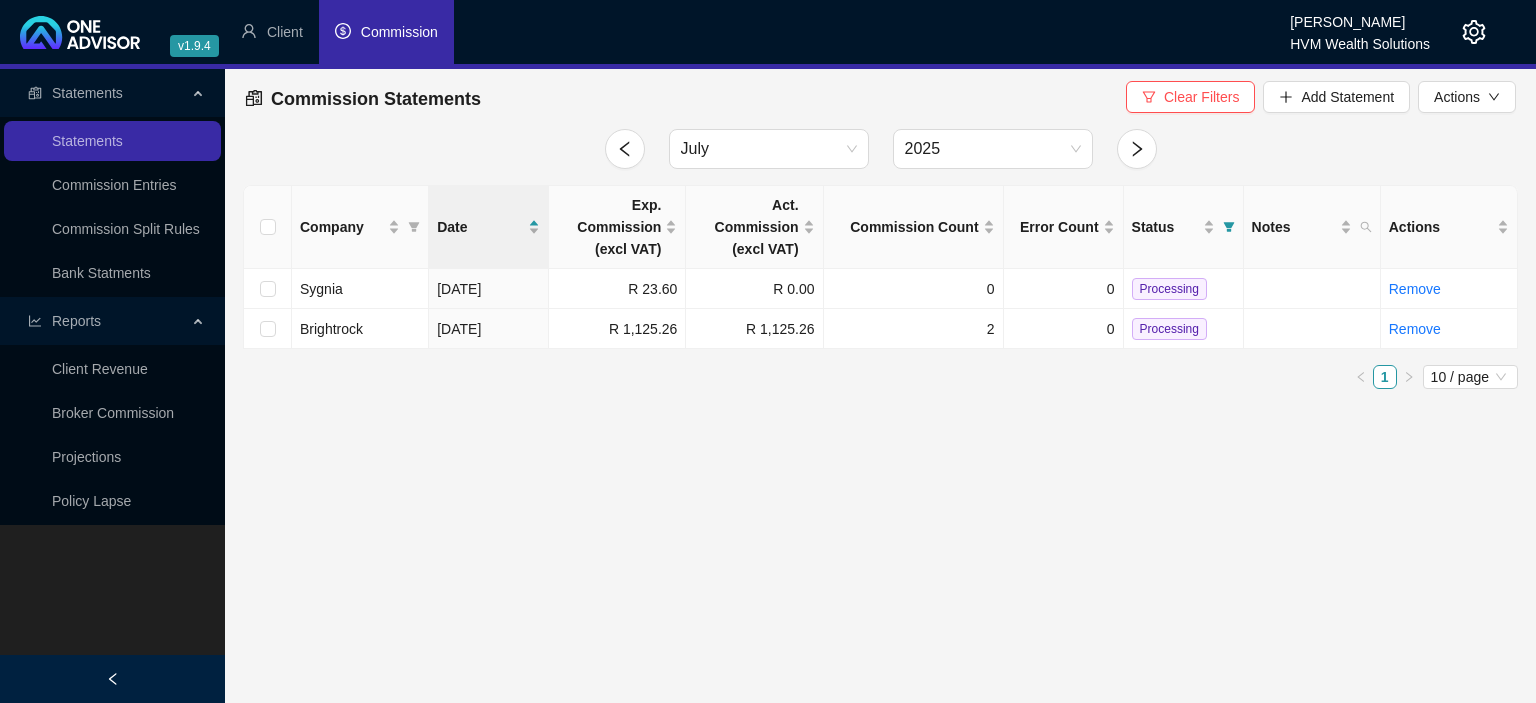 click on "Processing" at bounding box center (1169, 329) 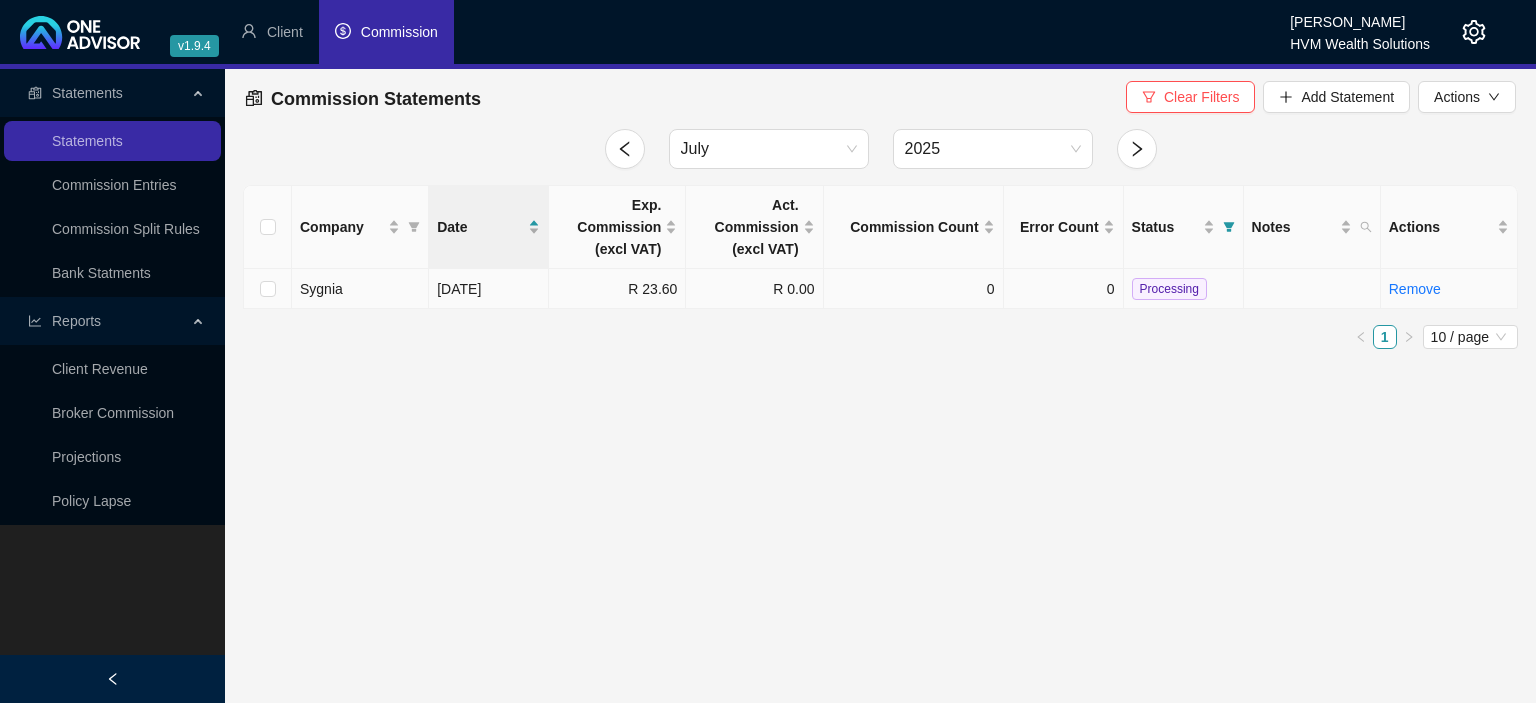 click on "Sygnia" at bounding box center [360, 289] 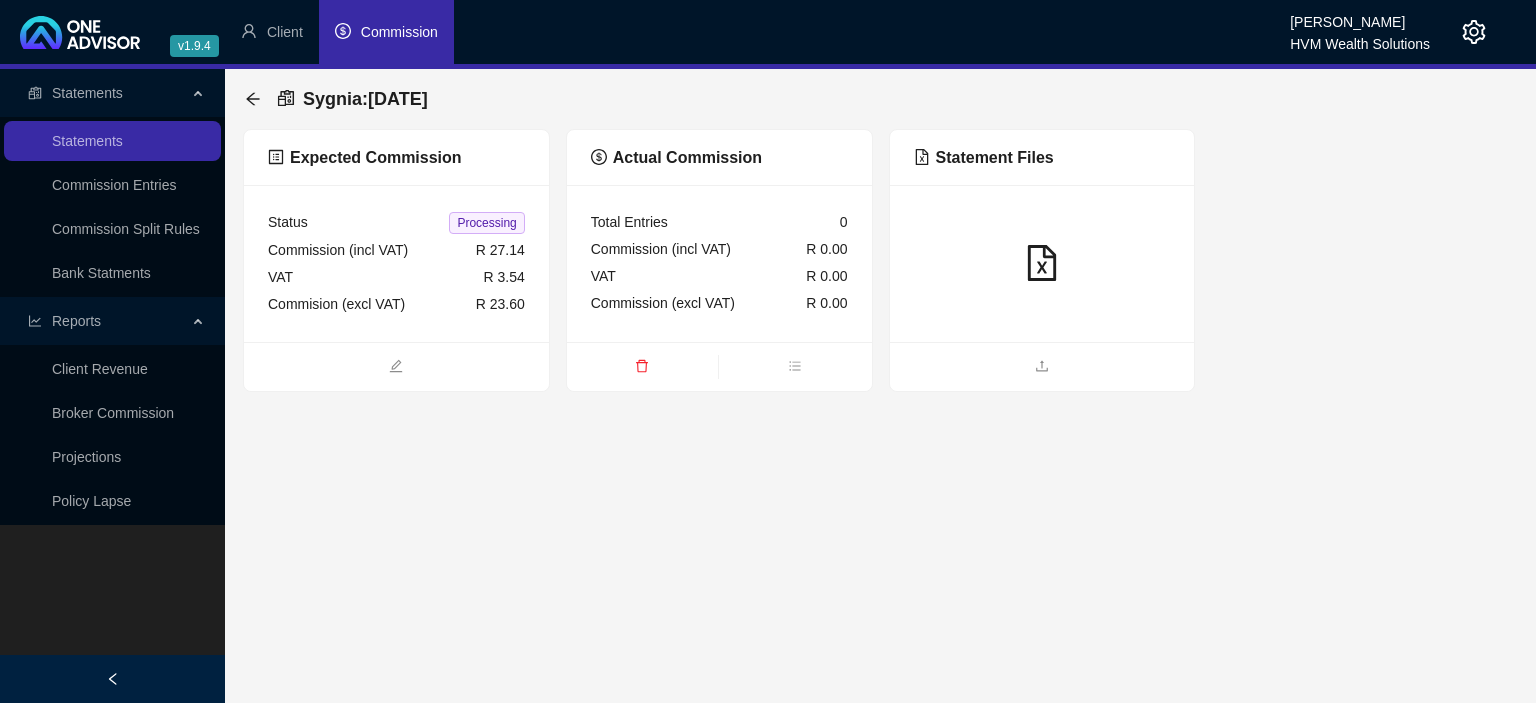 click on "Commission (incl VAT) R 27.14" at bounding box center [396, 250] 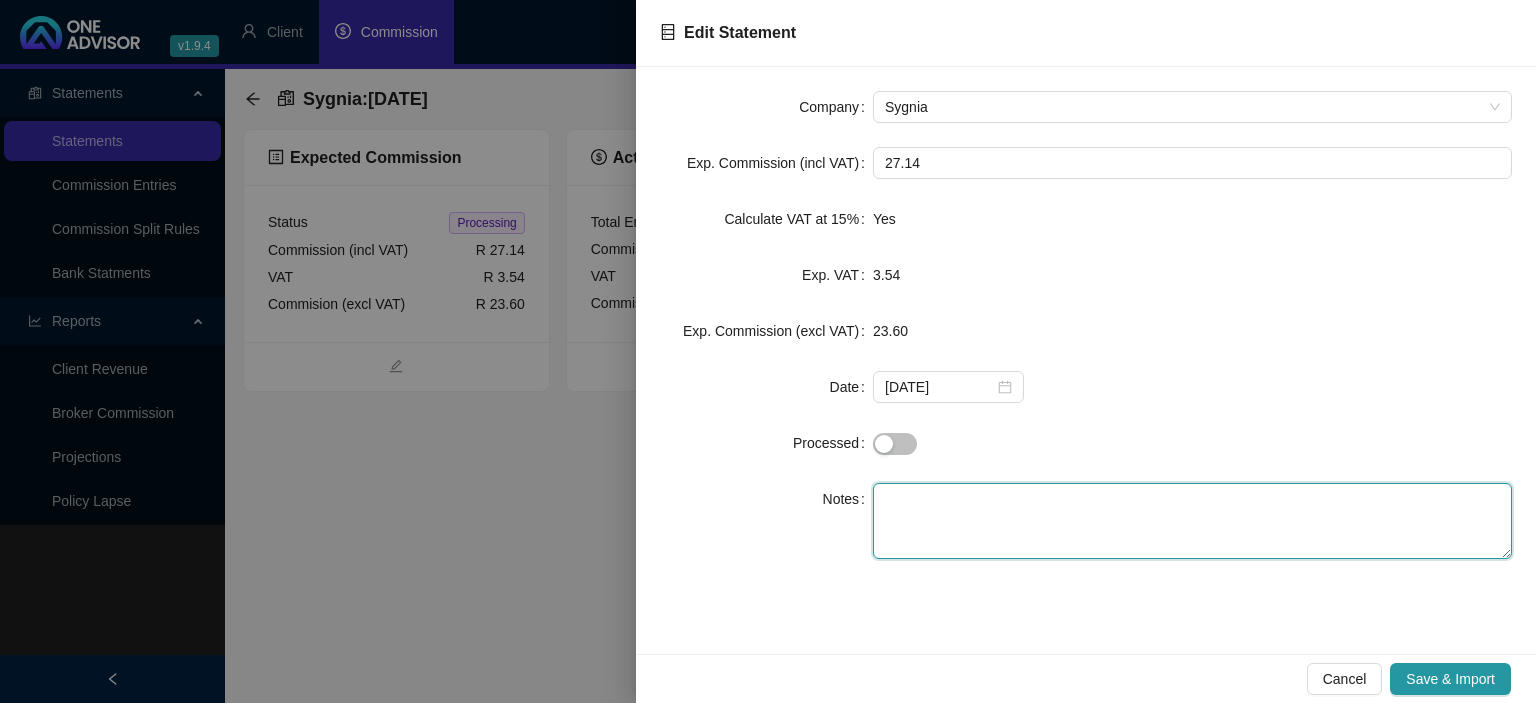 click at bounding box center (1192, 521) 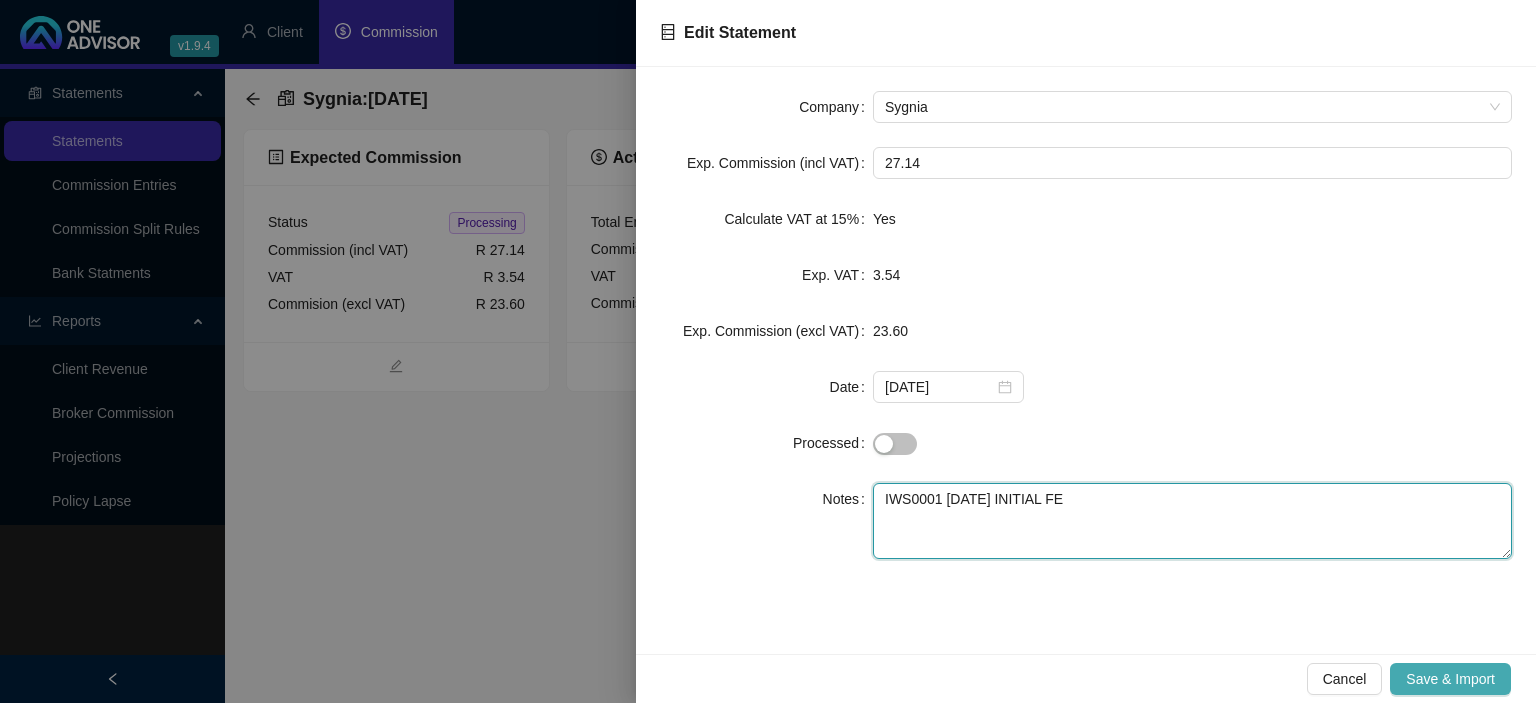 type on "IWS0001 [DATE] INITIAL FE" 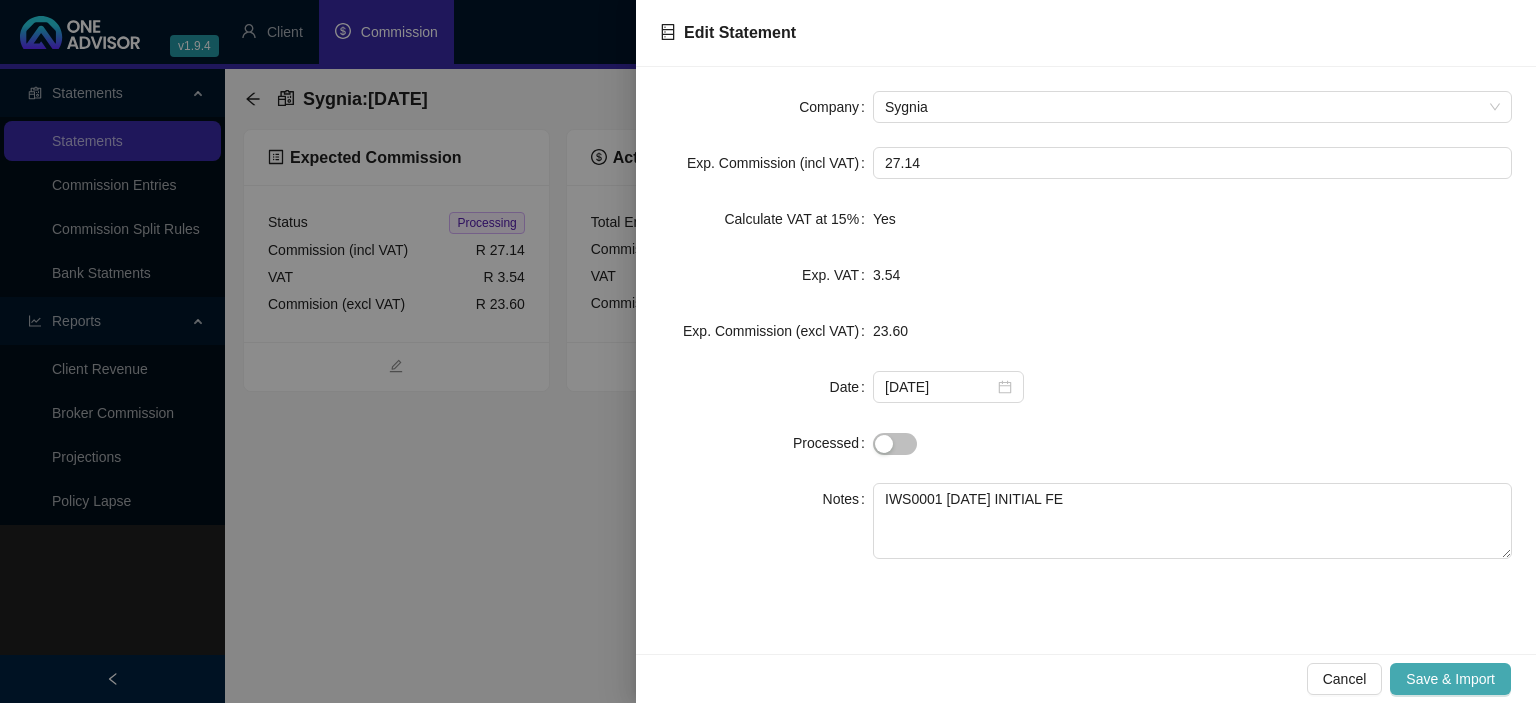 click on "Save & Import" at bounding box center (1450, 679) 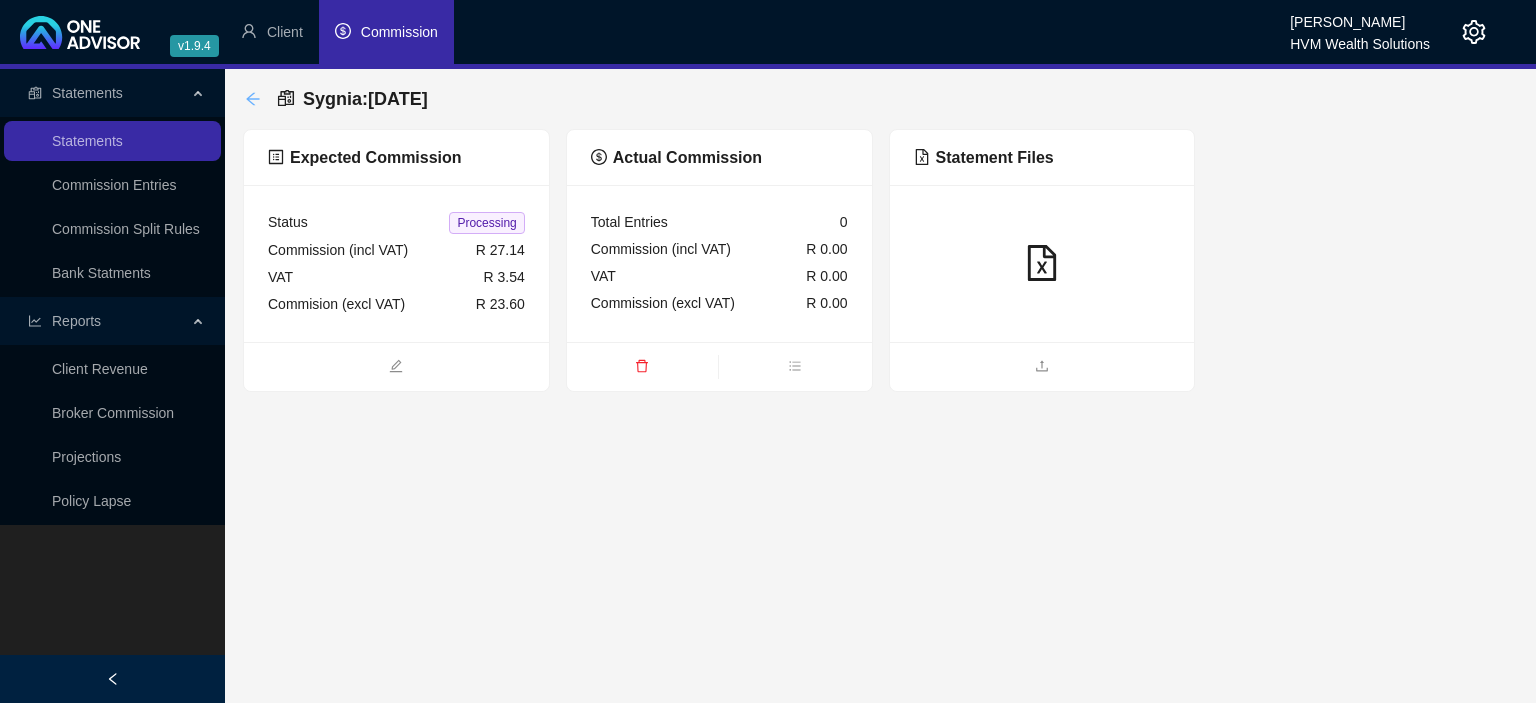 click 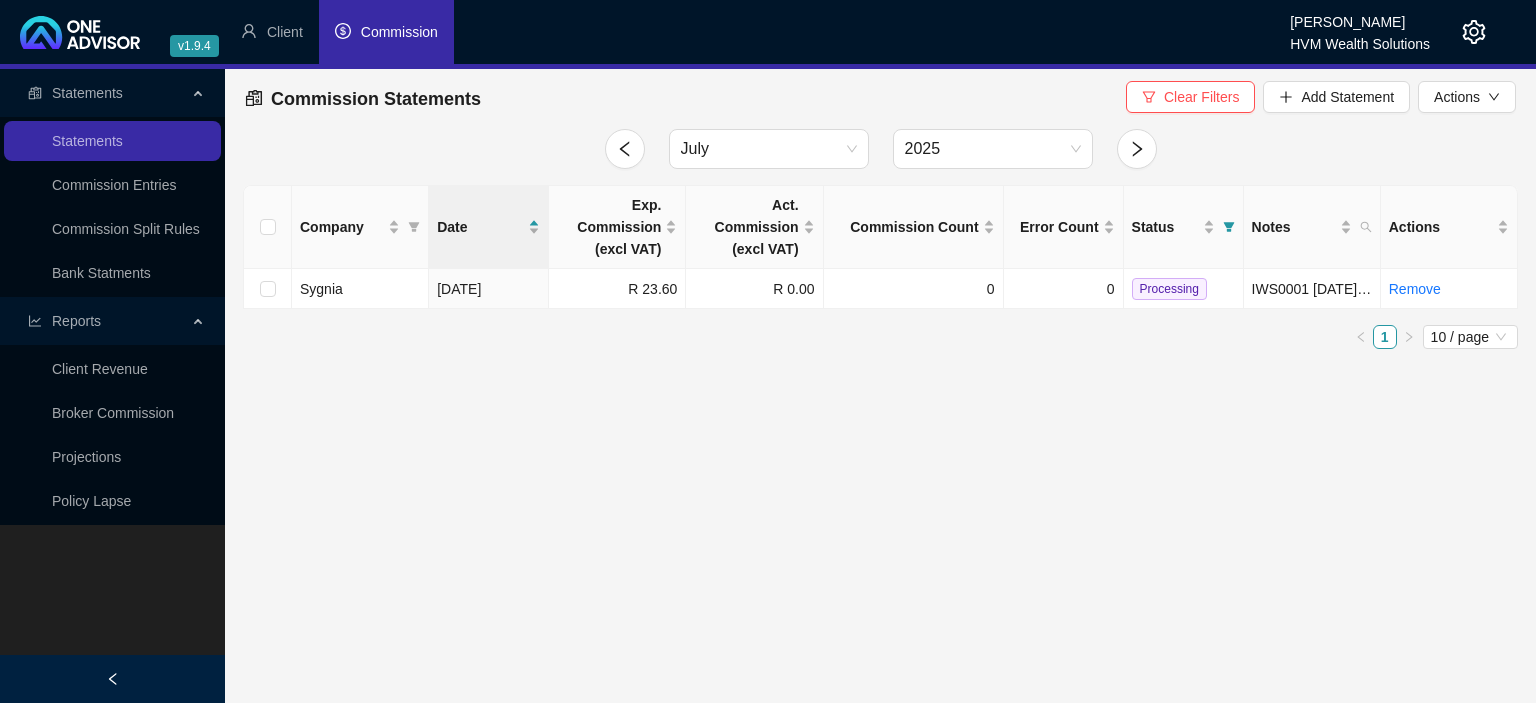 click 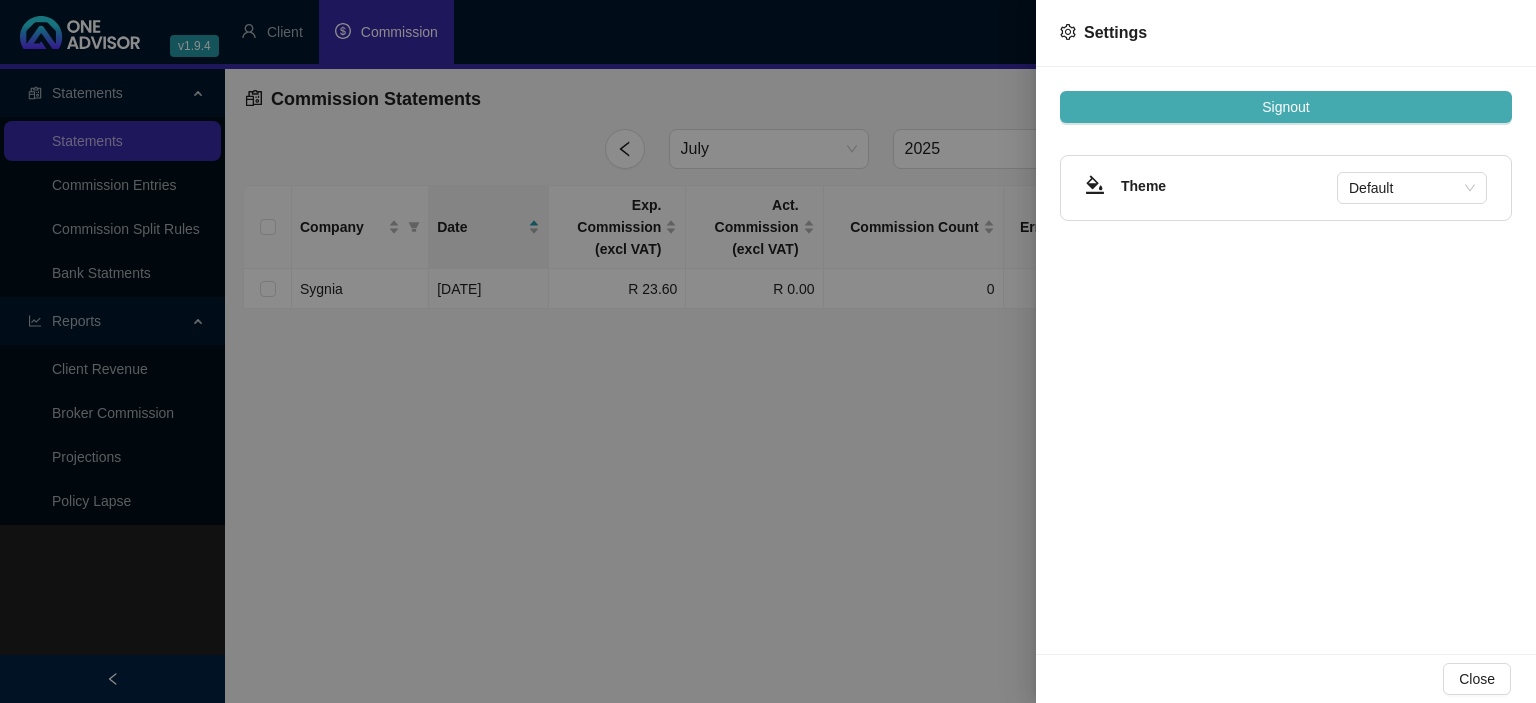 click on "Signout" at bounding box center (1285, 107) 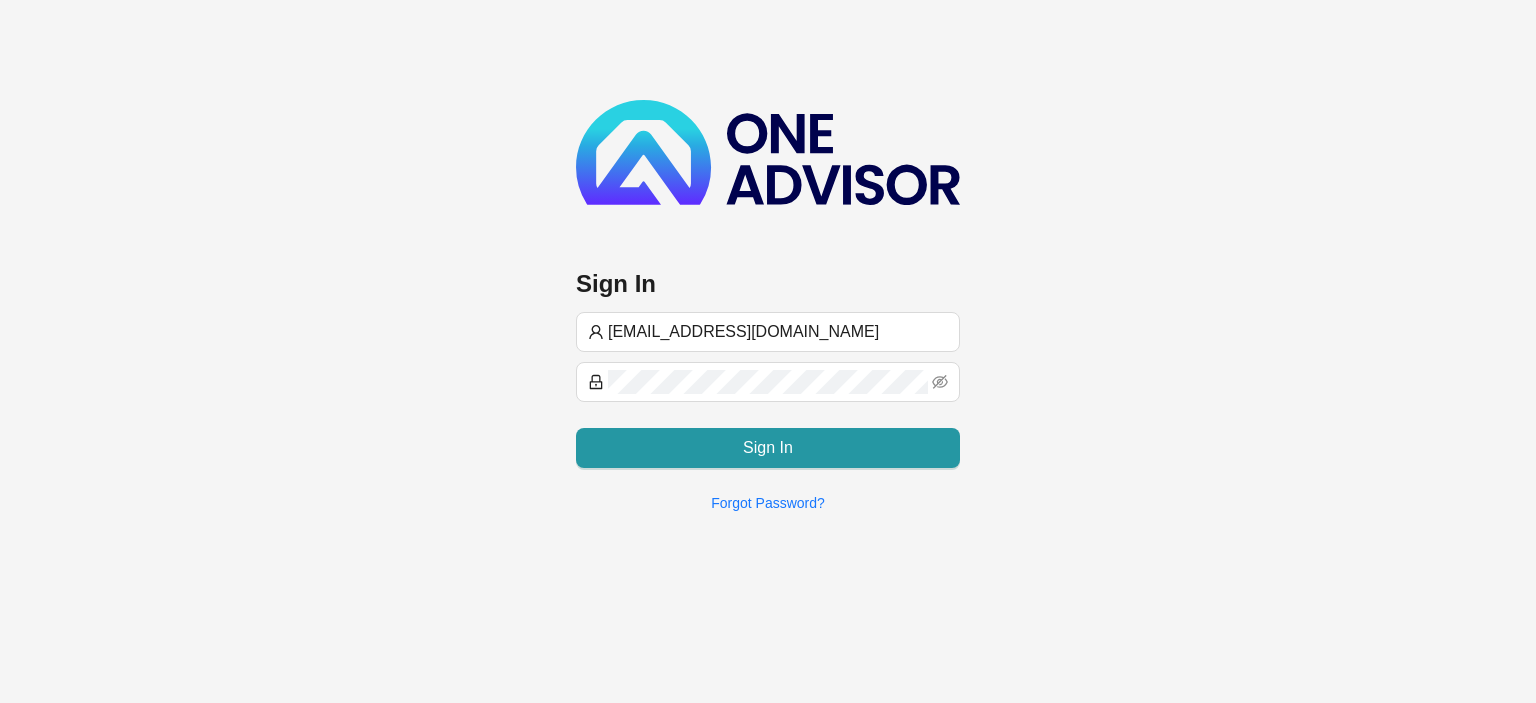 type on "[EMAIL_ADDRESS][DOMAIN_NAME]" 